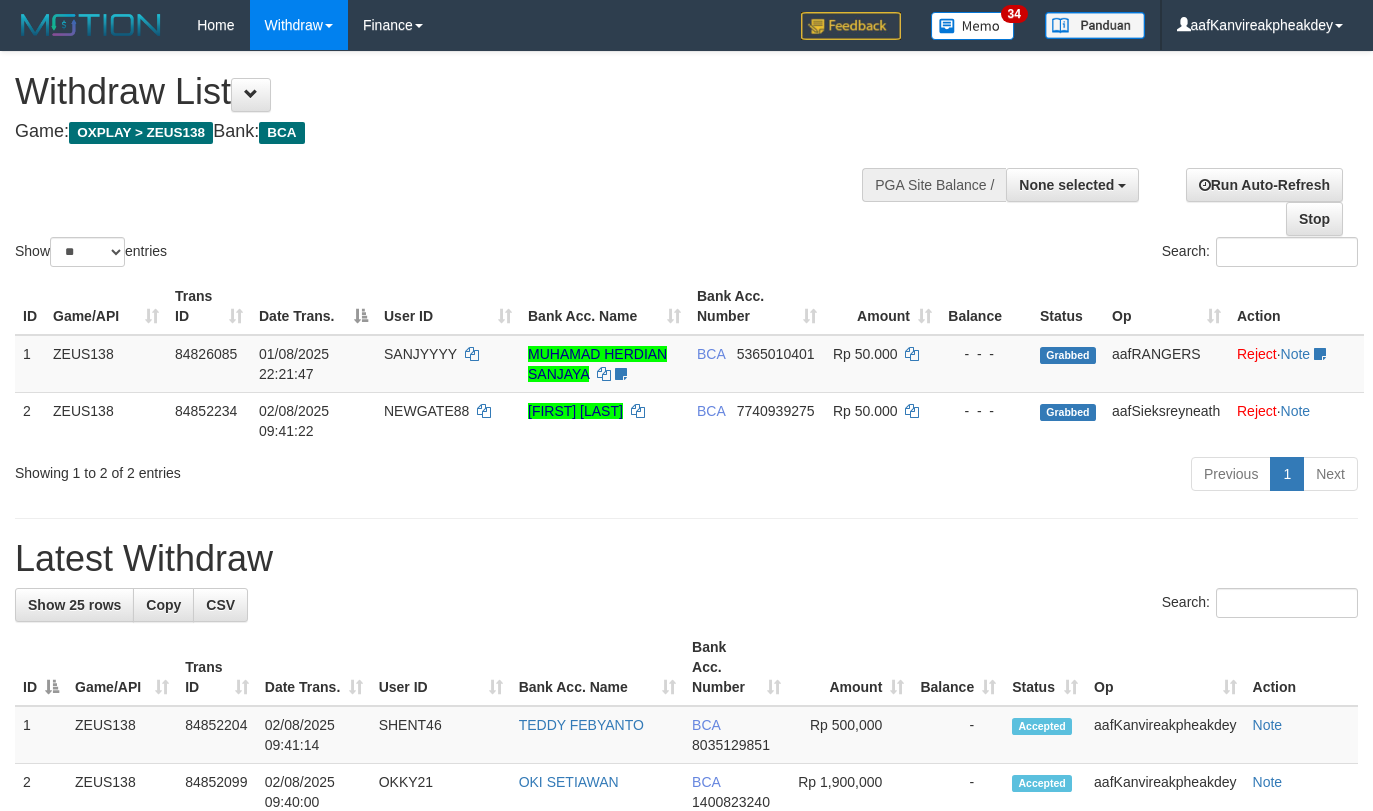 select 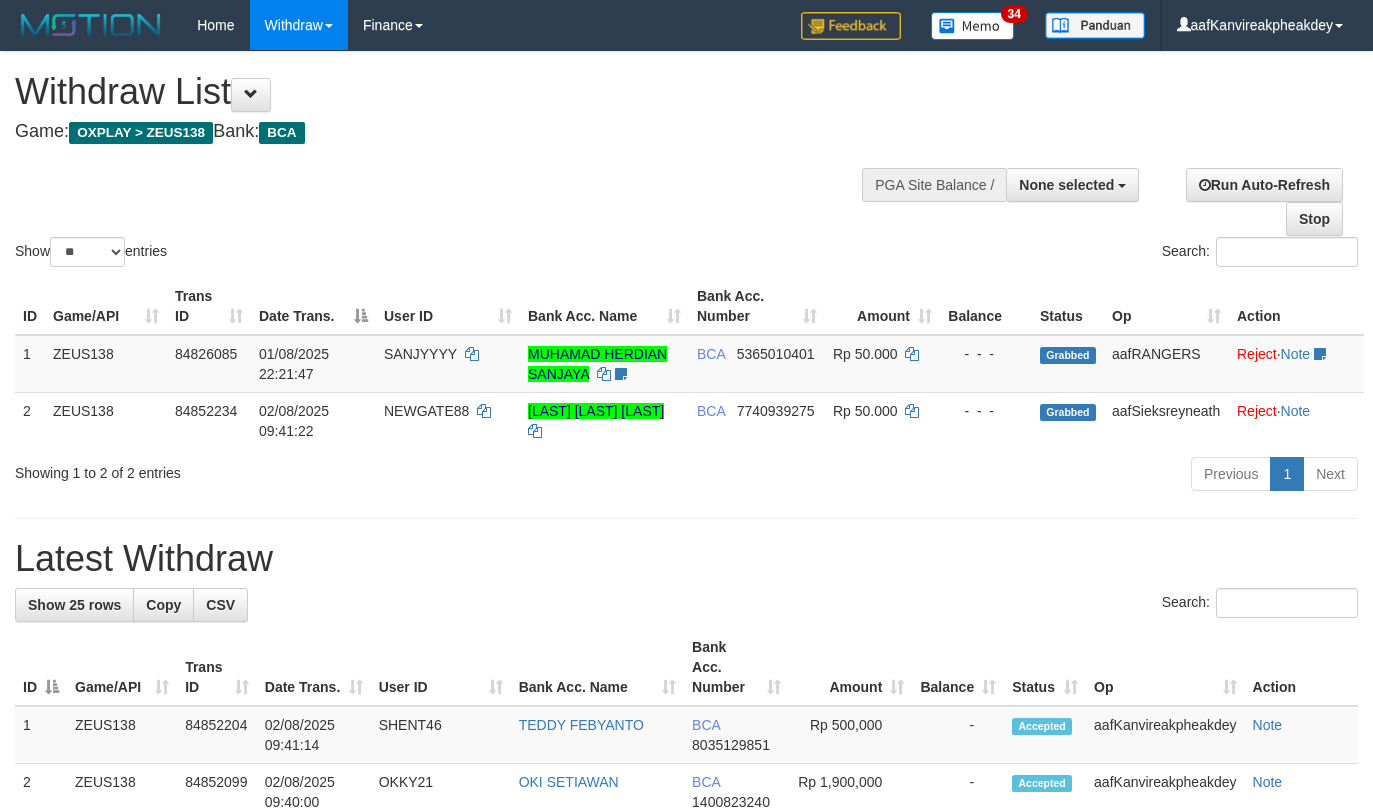 select 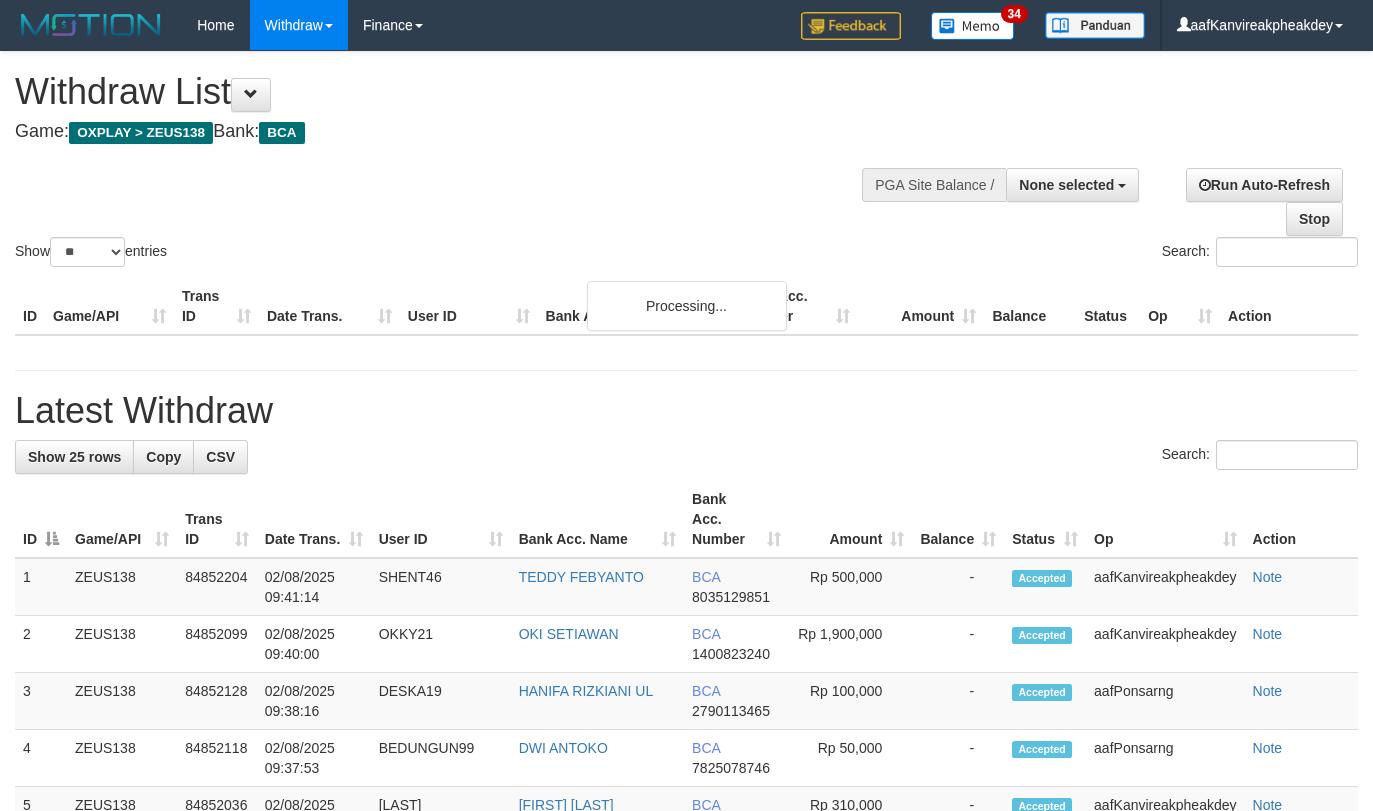 select 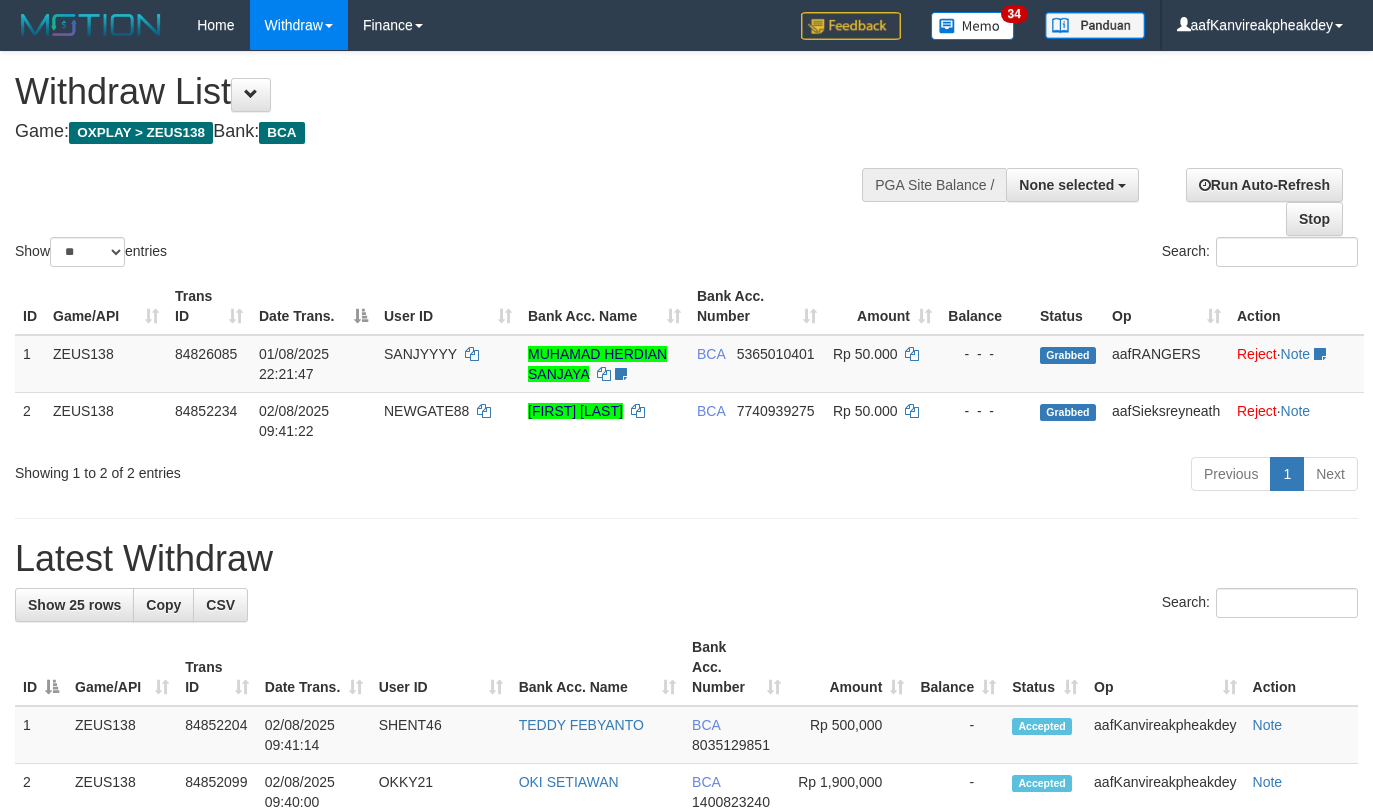 select 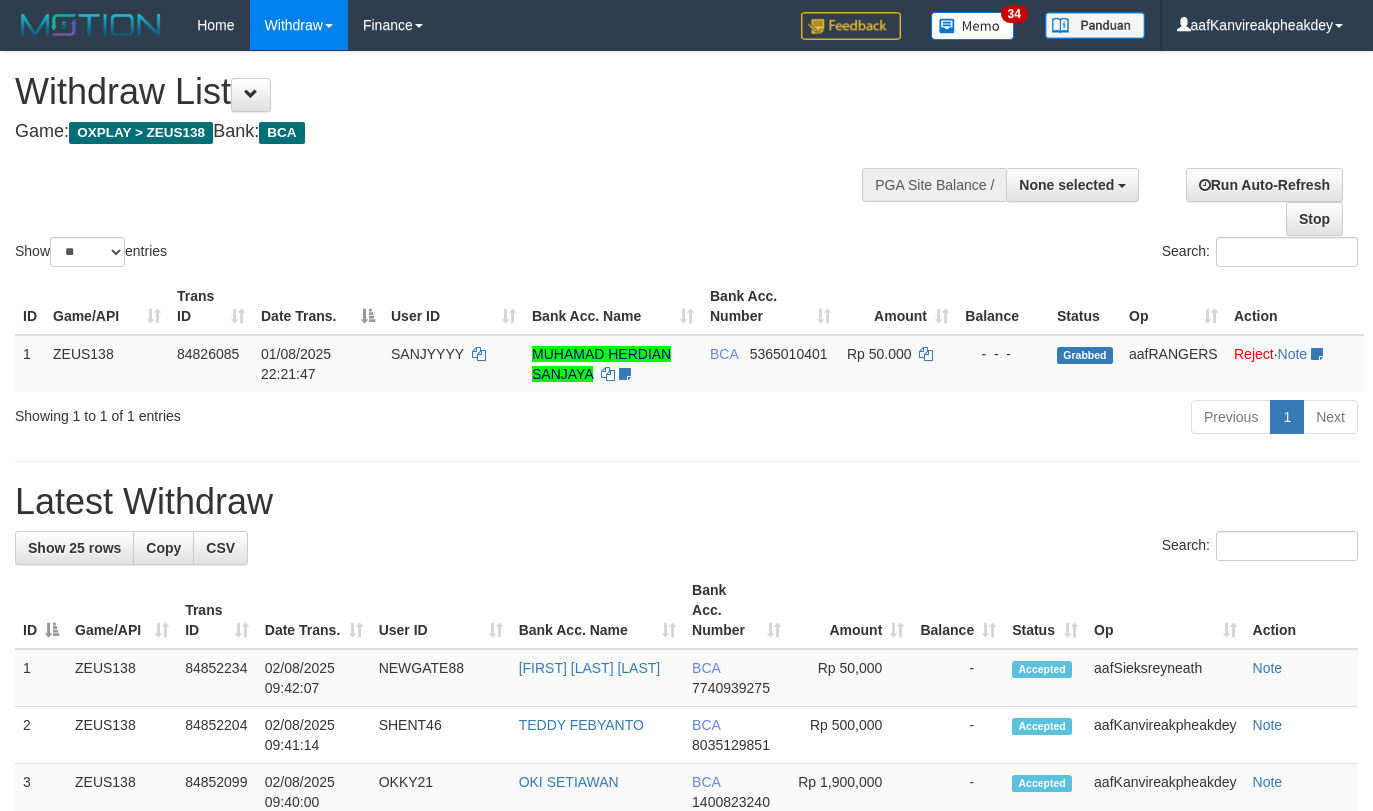 select 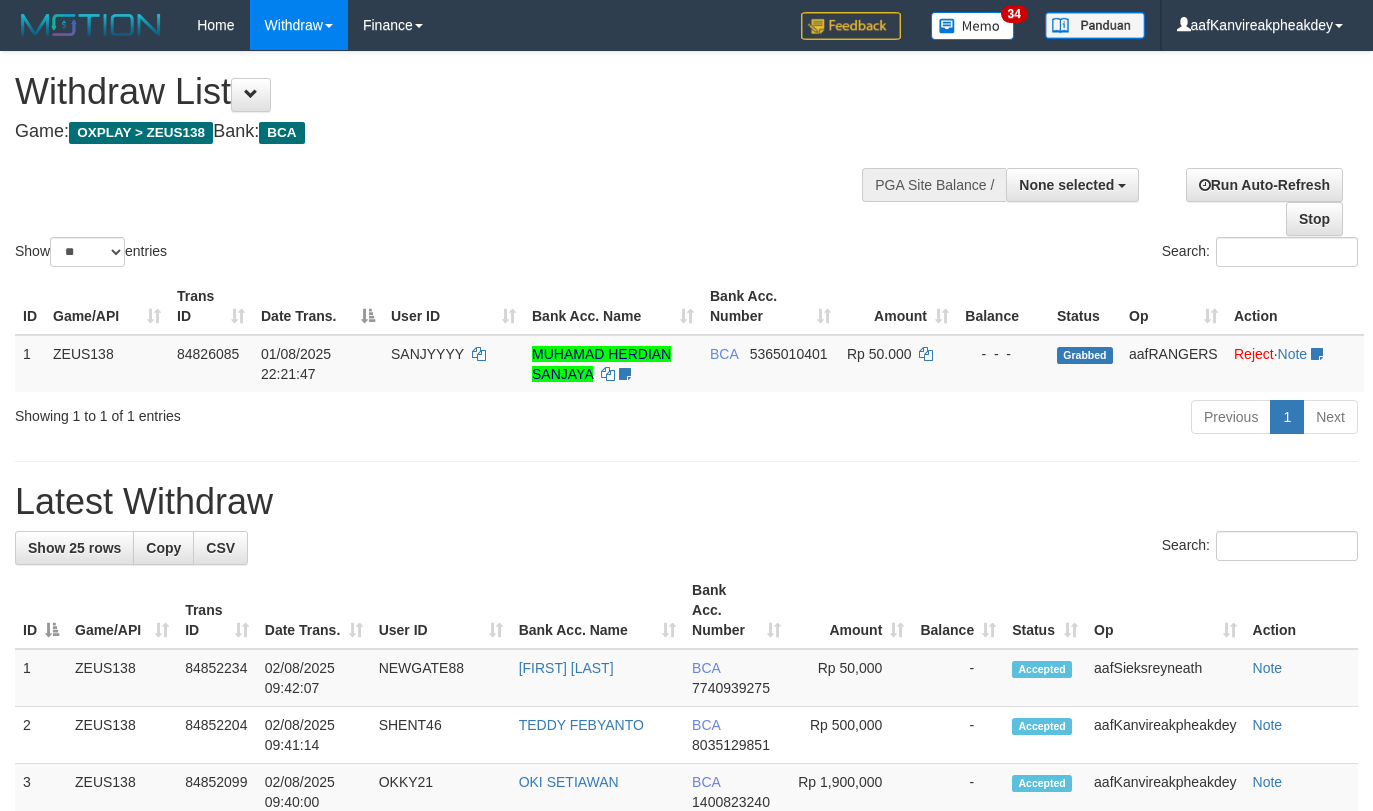 select 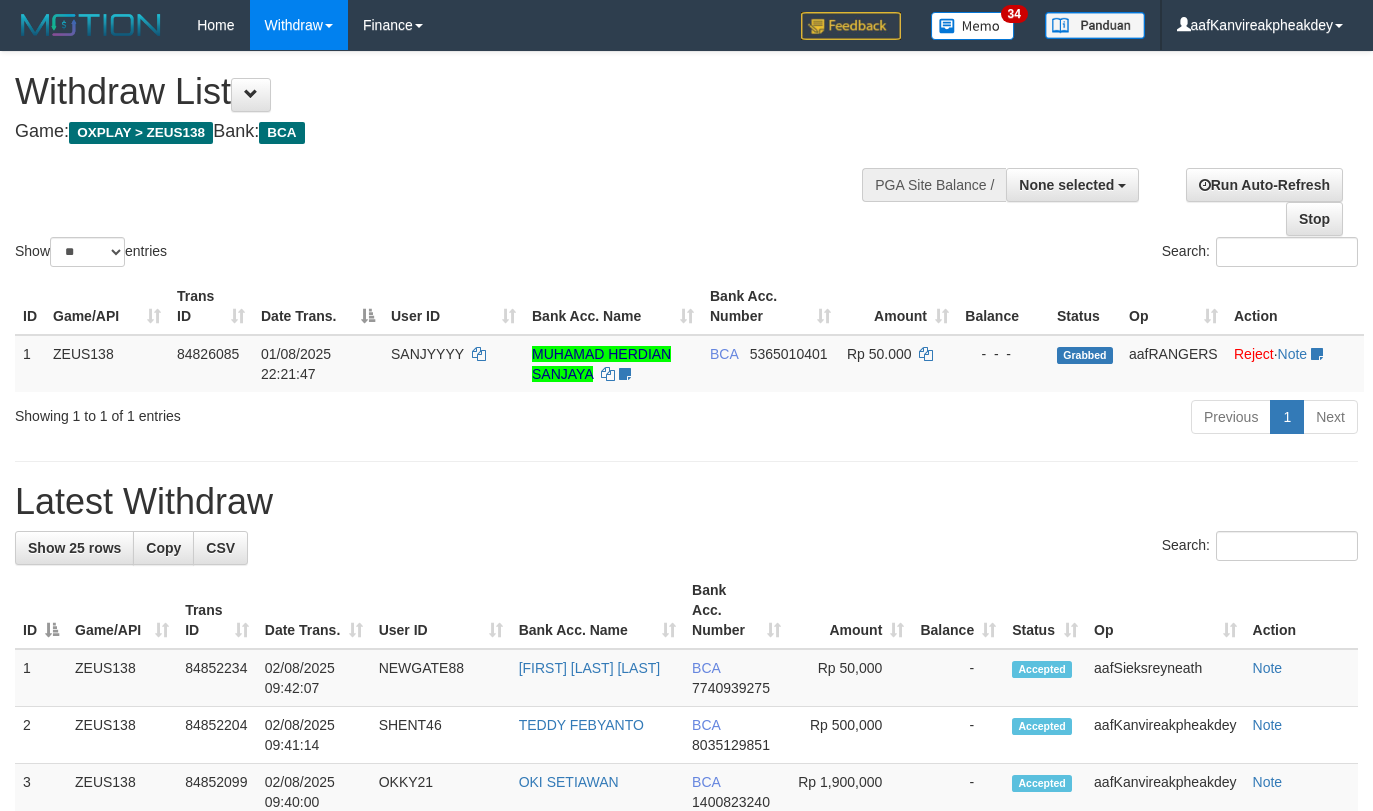 select 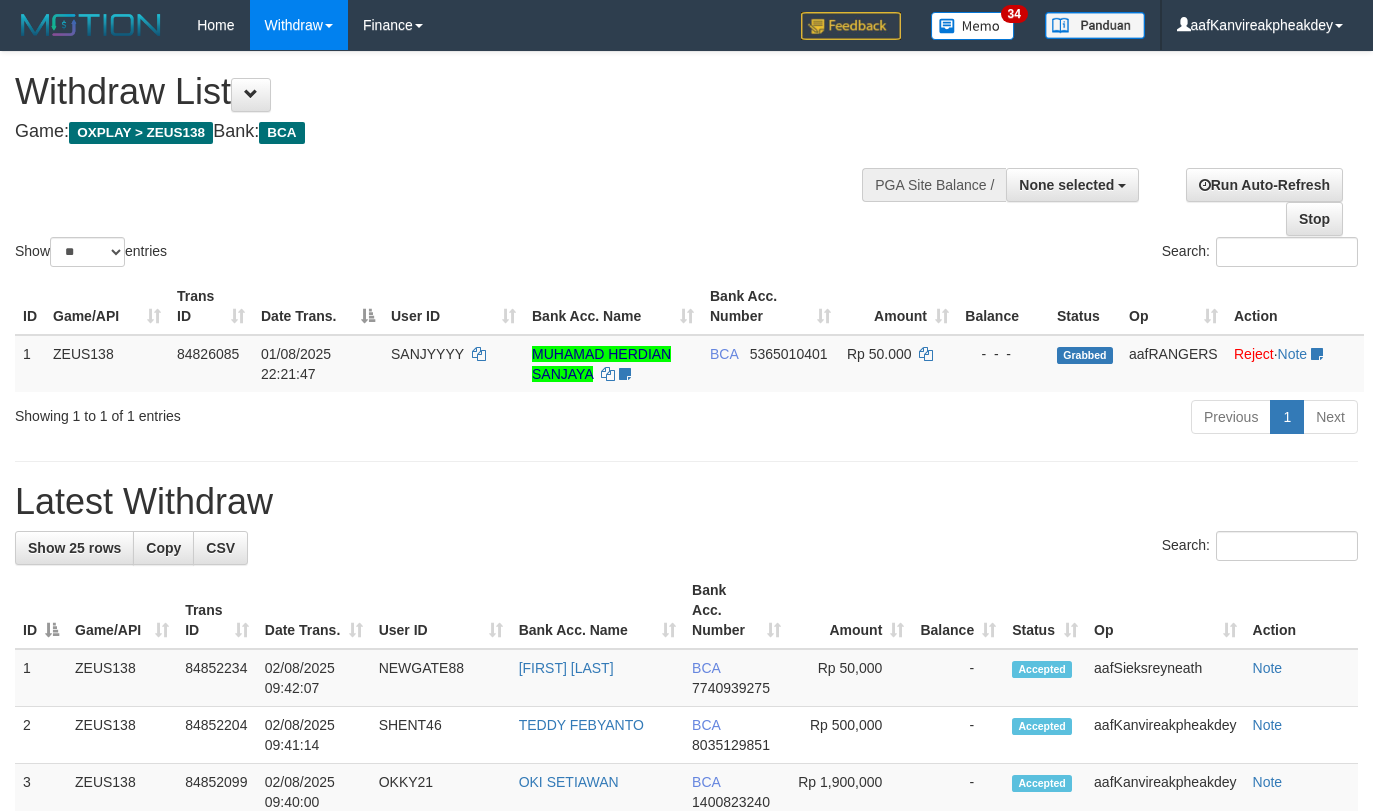 select 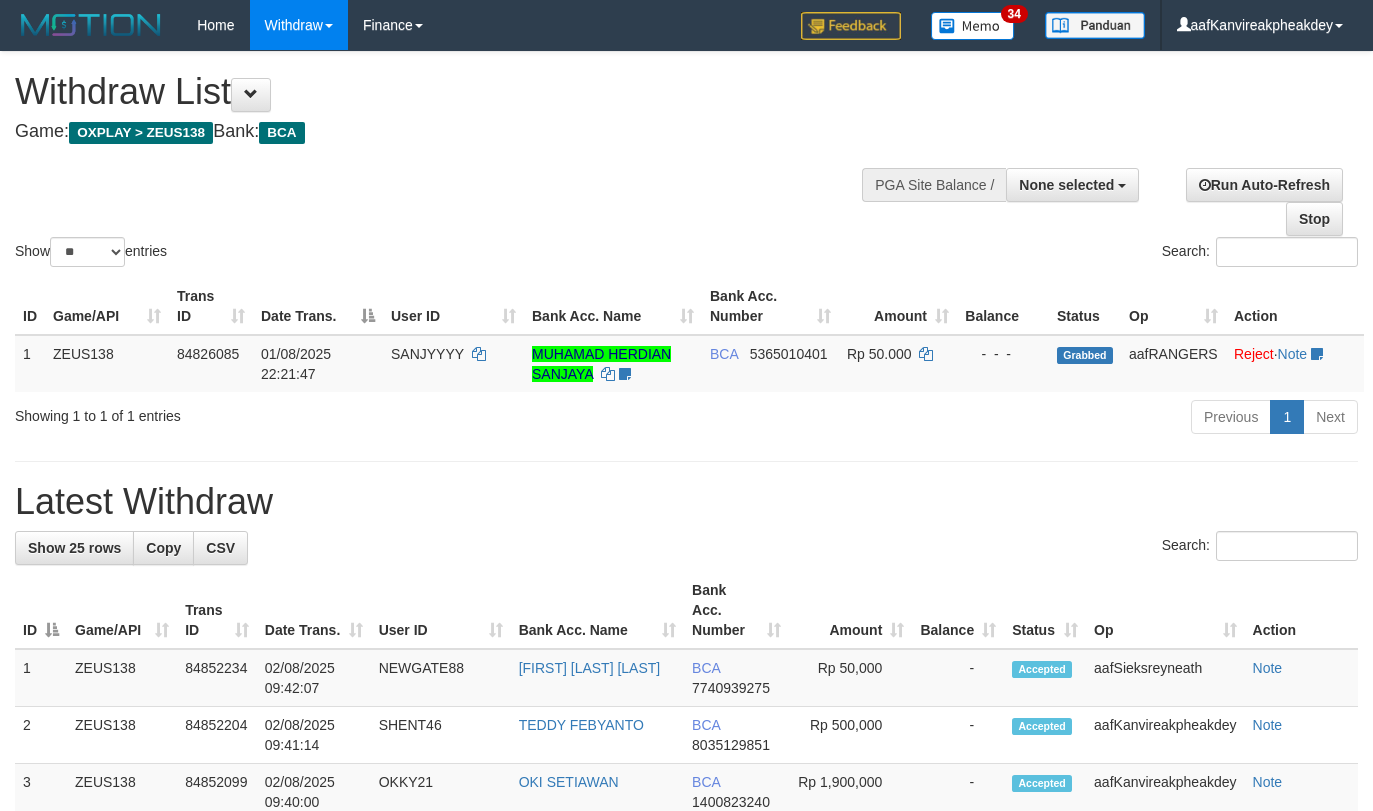 select 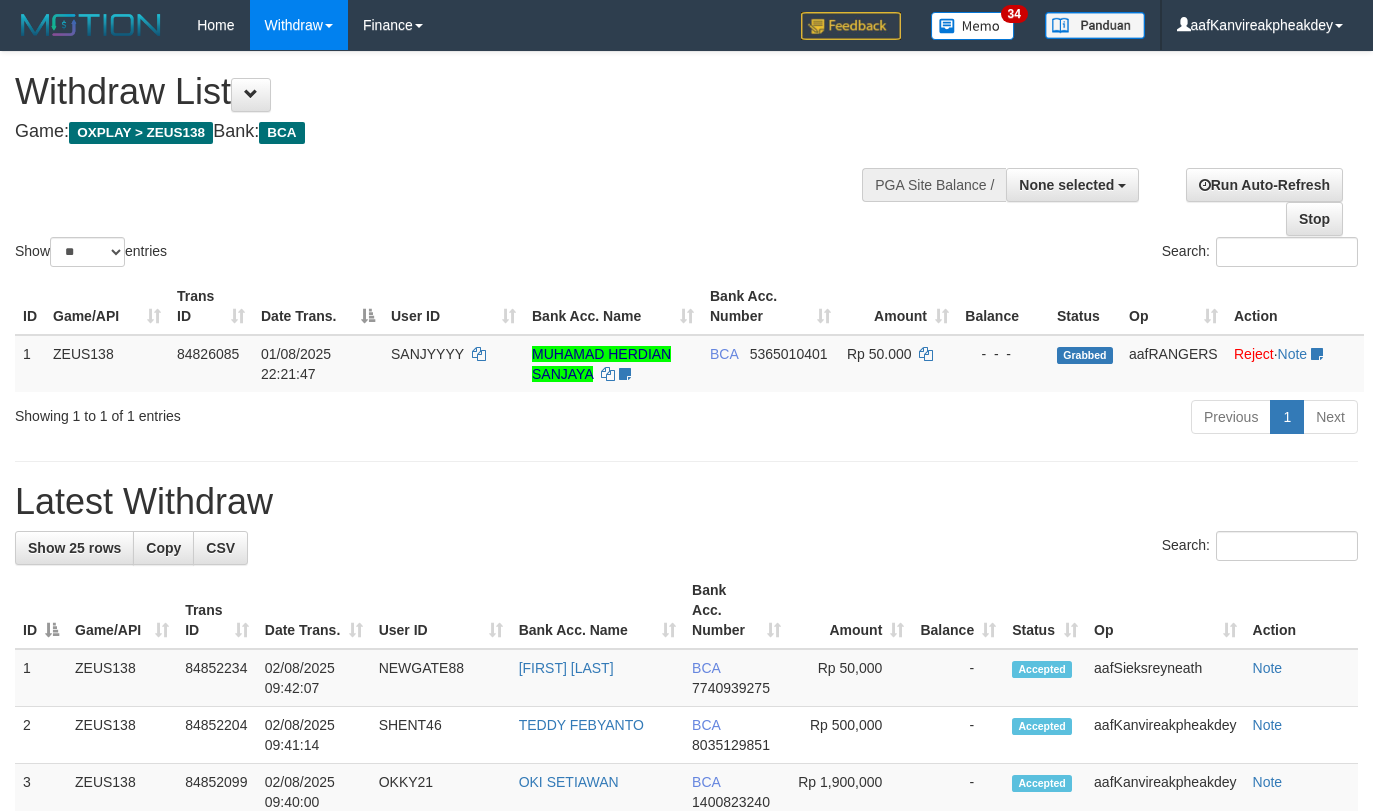 select 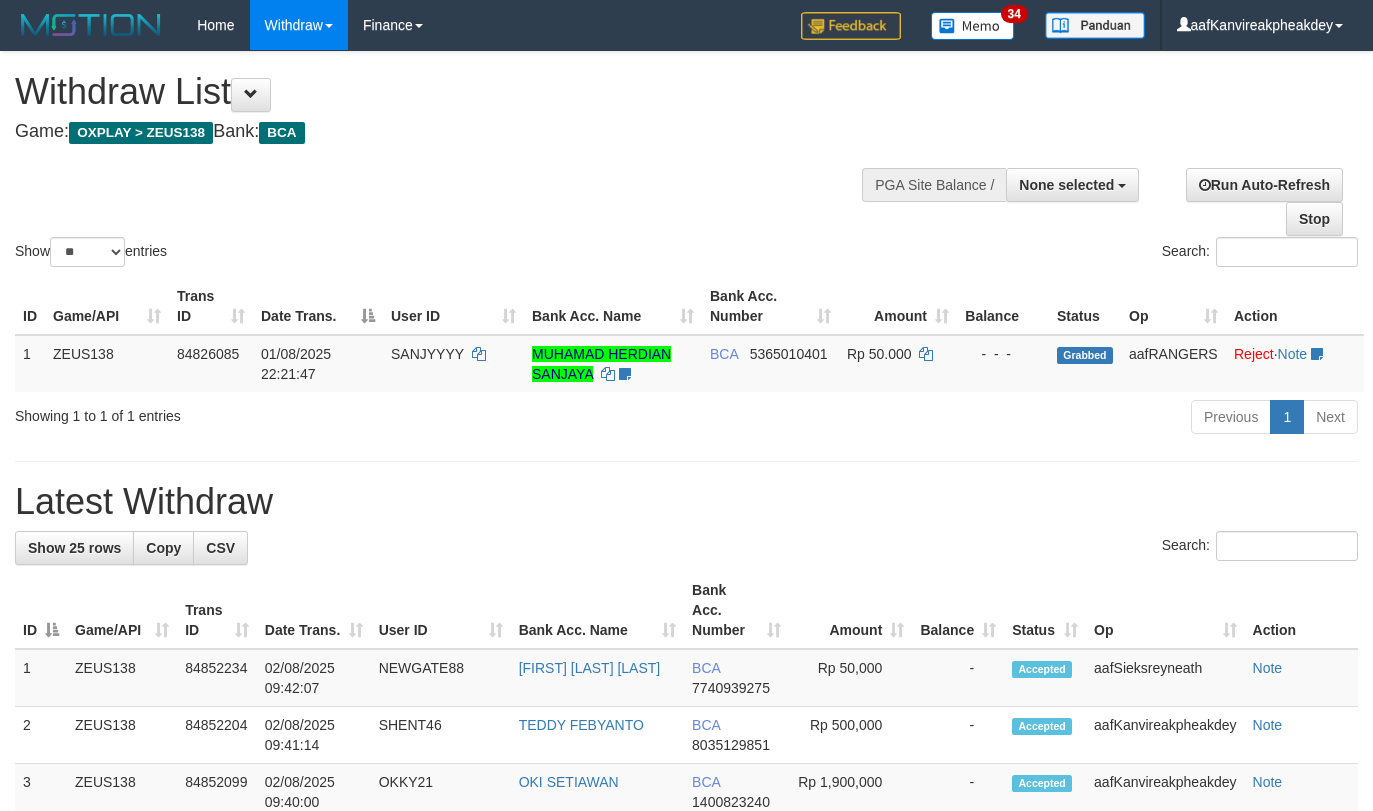 select 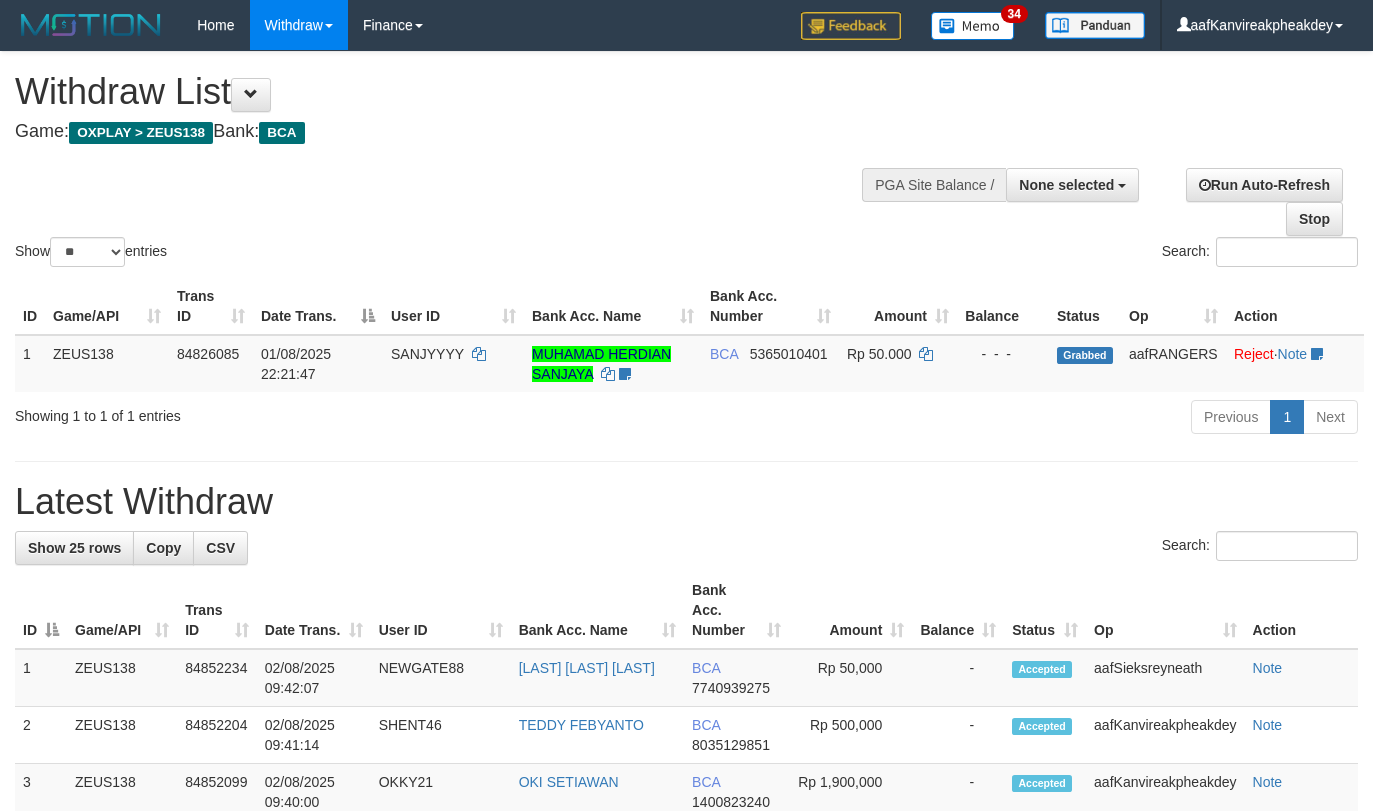 select 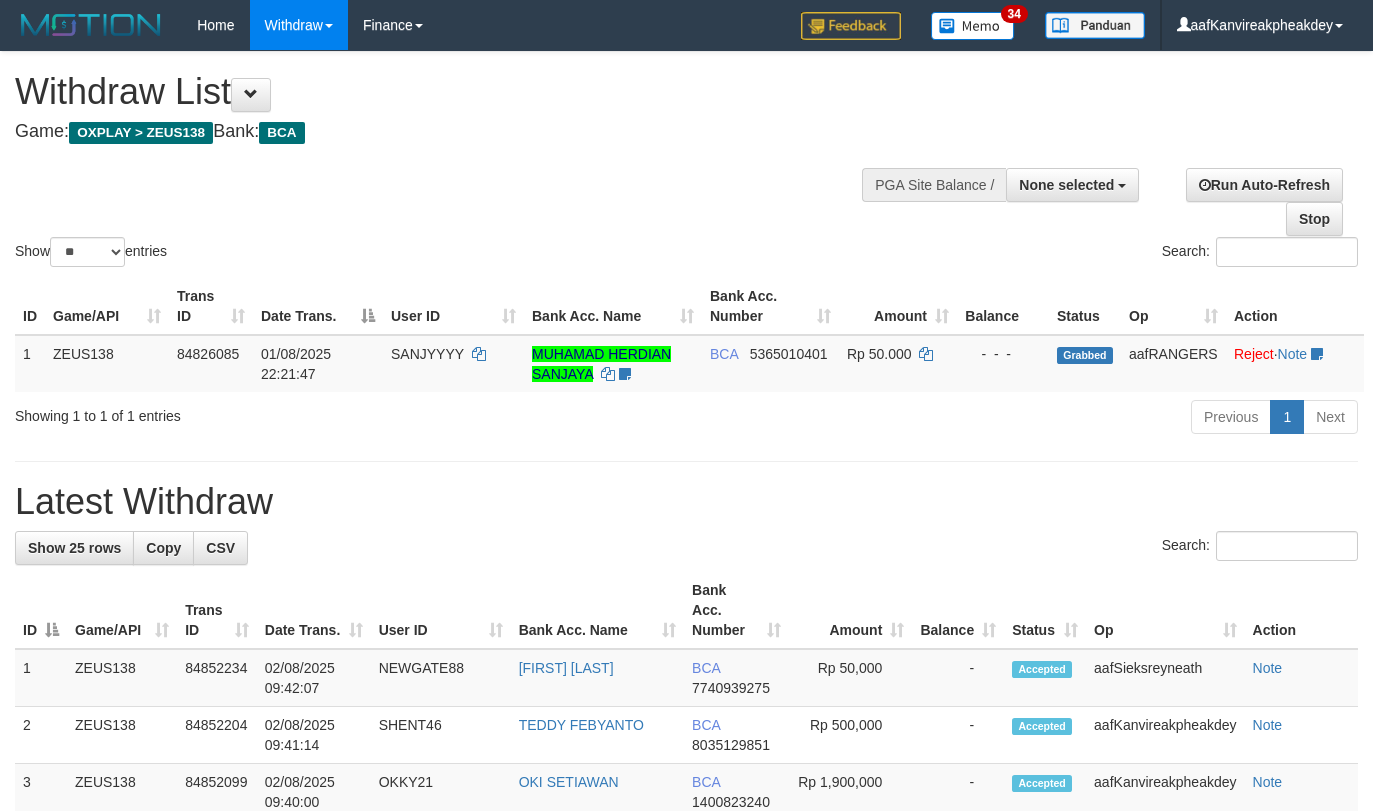 select 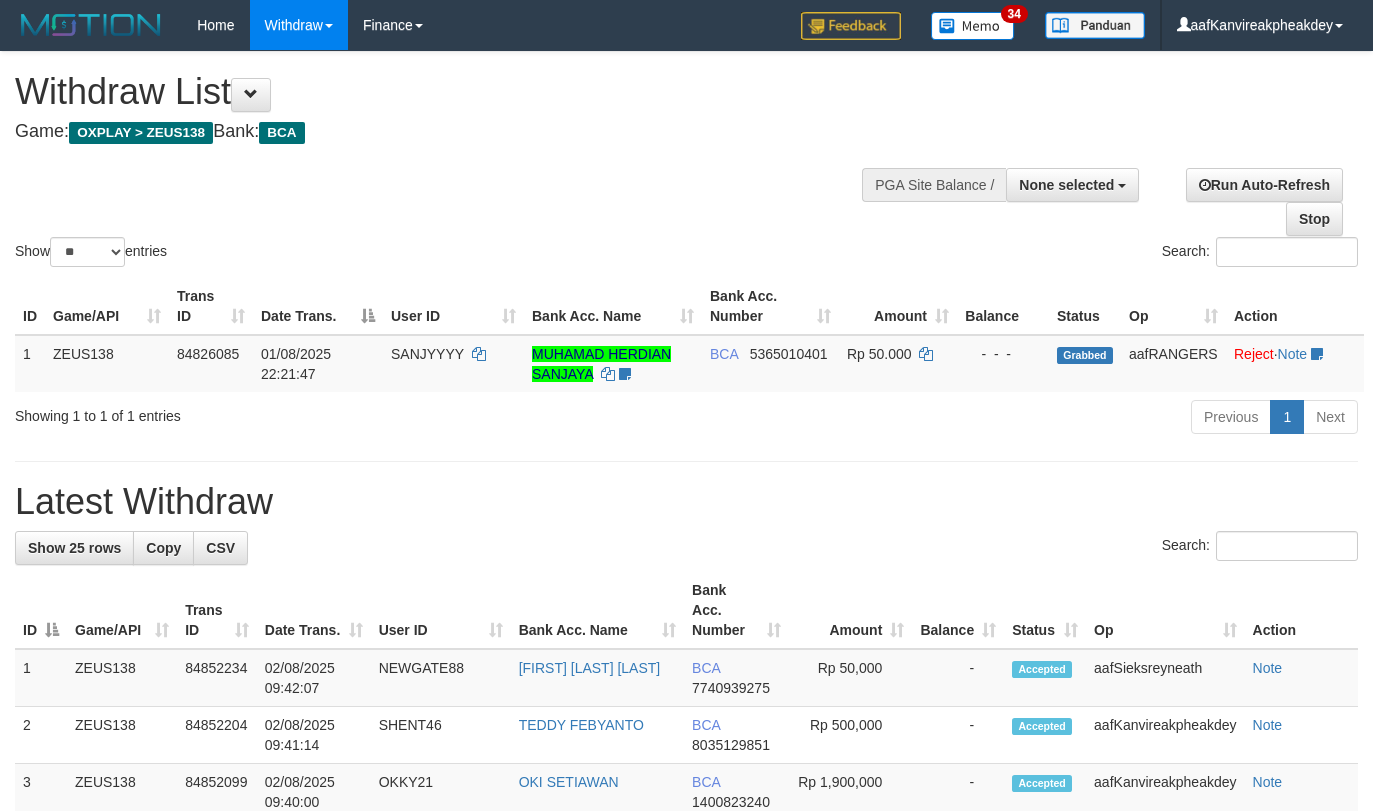 select 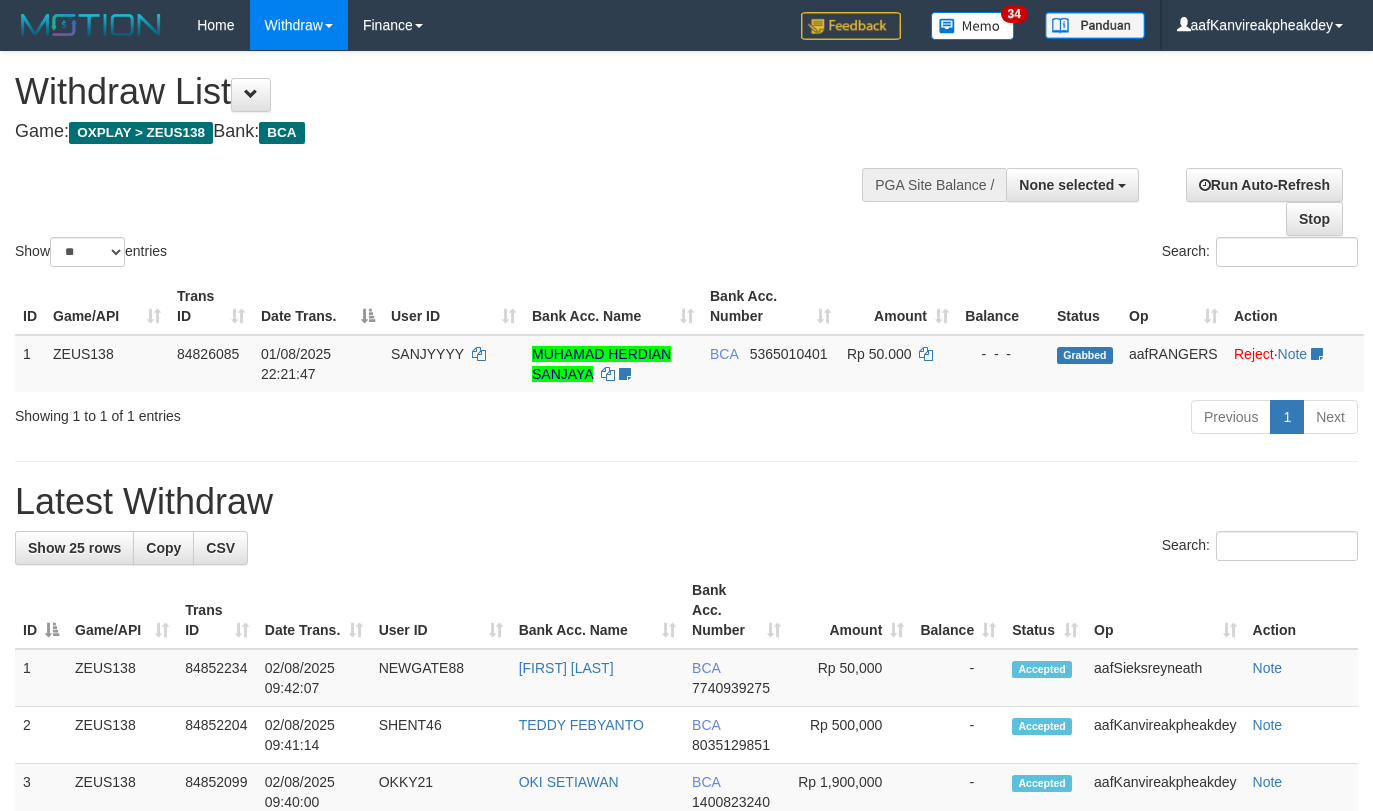 select 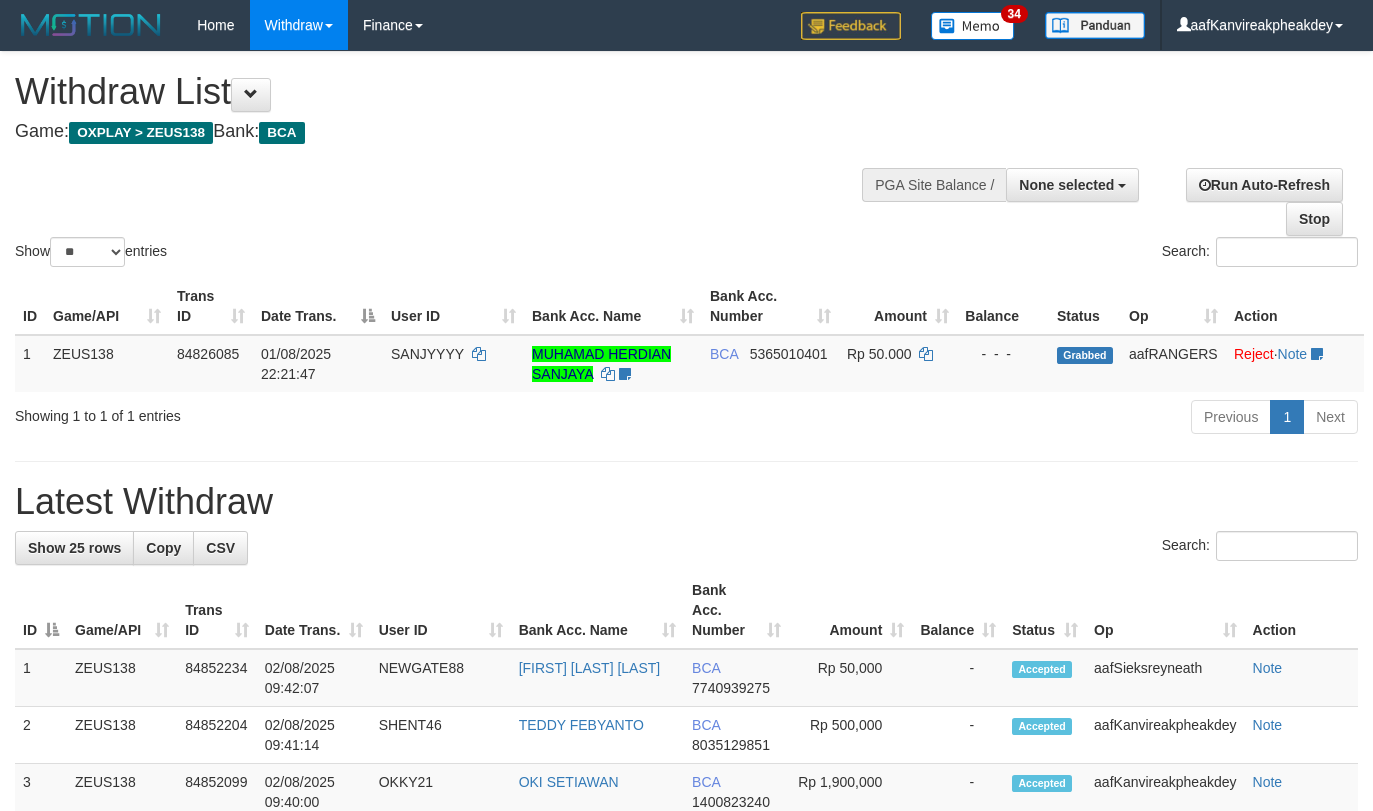 select 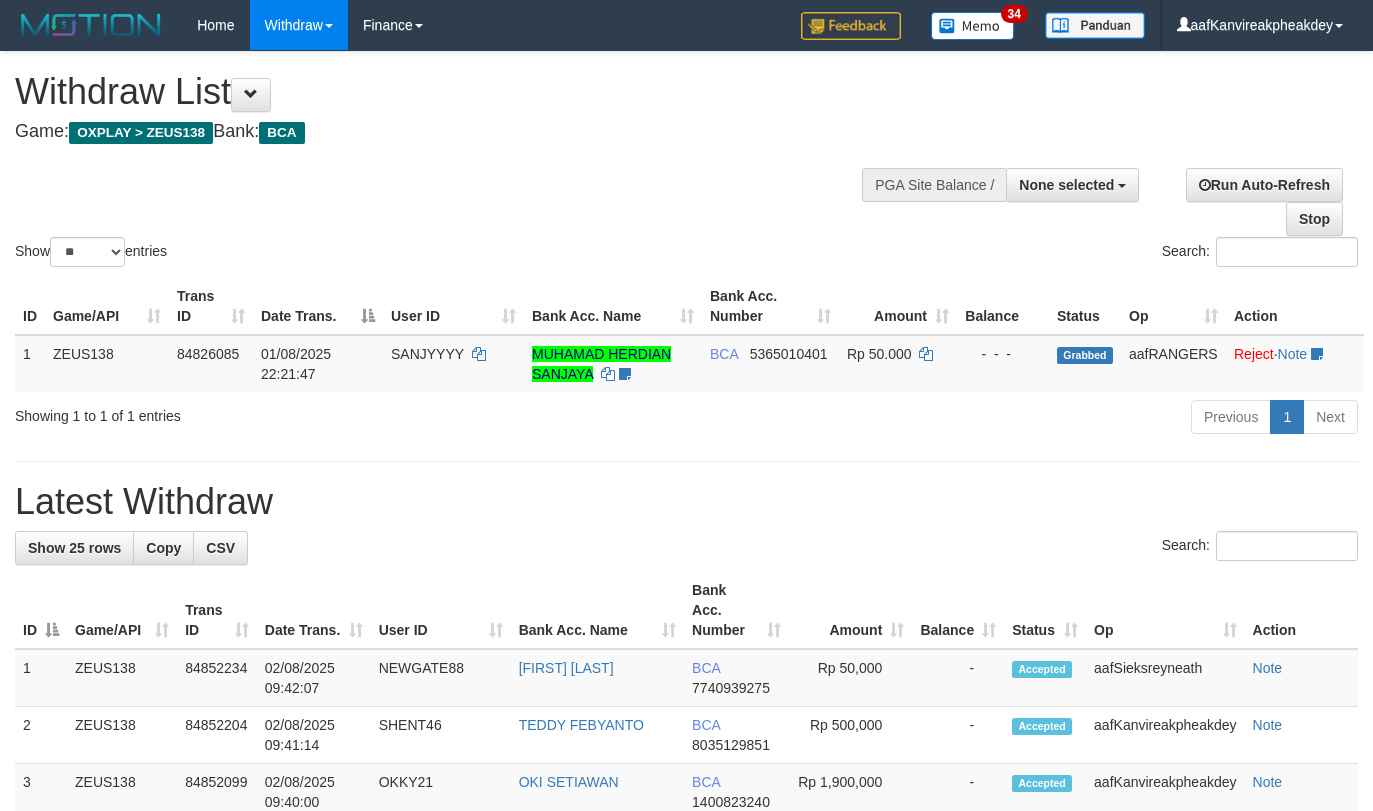 select 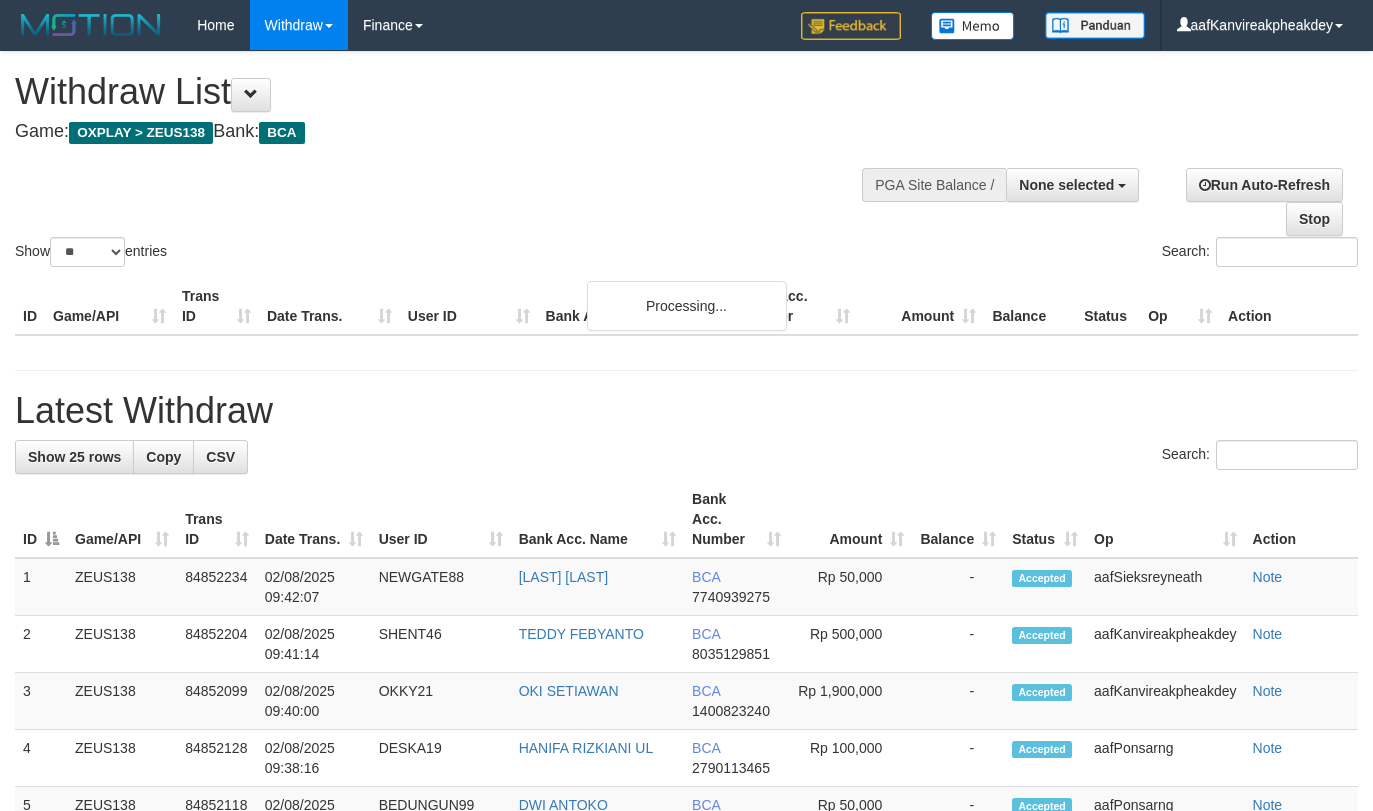 select 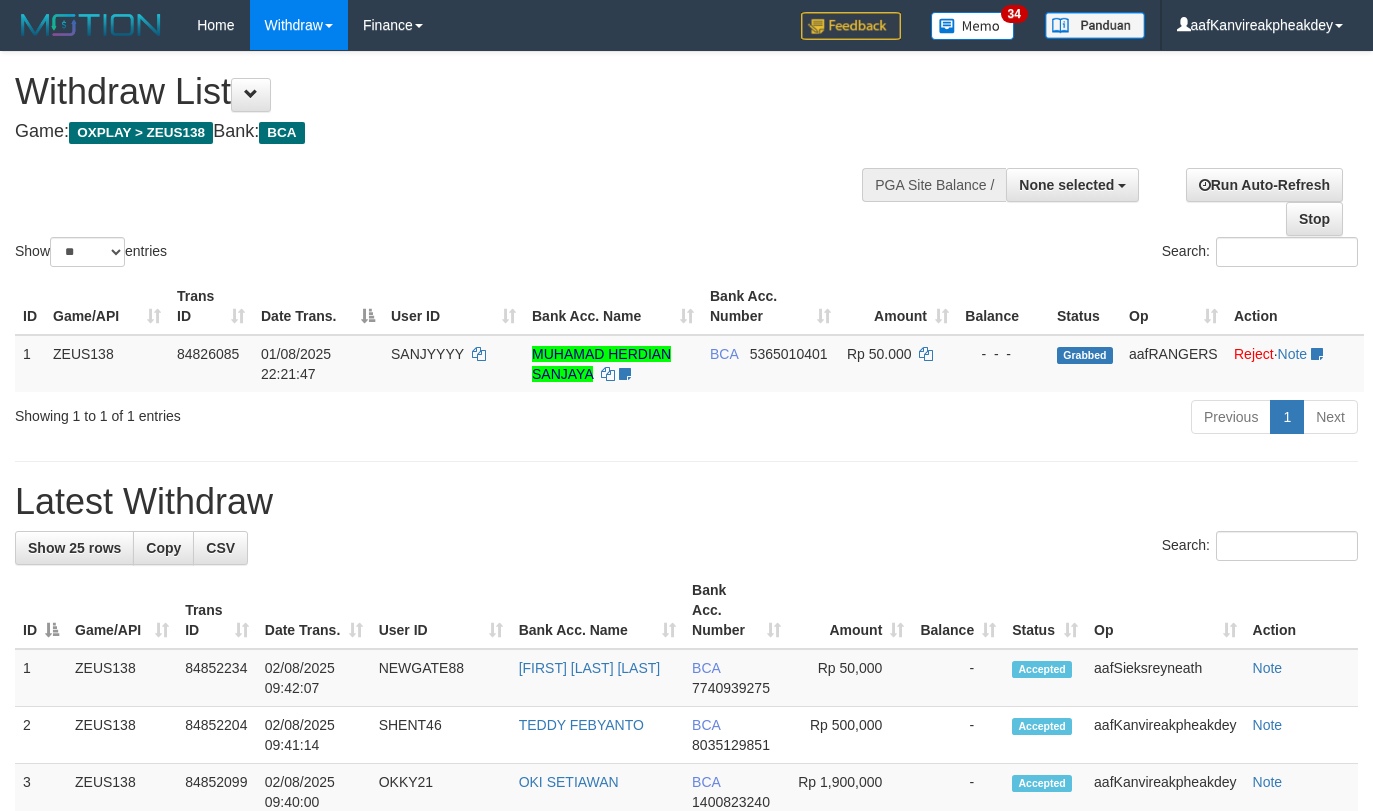 select 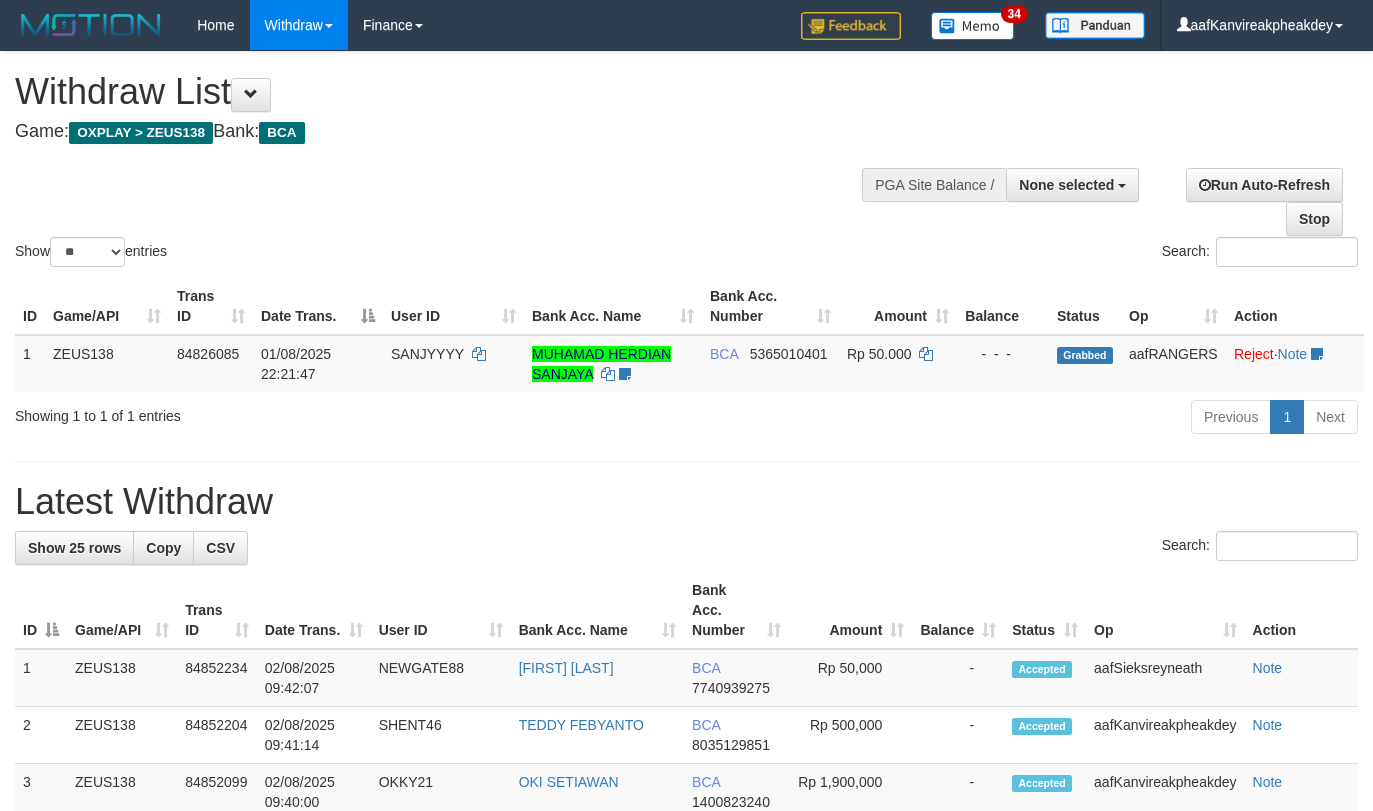 select 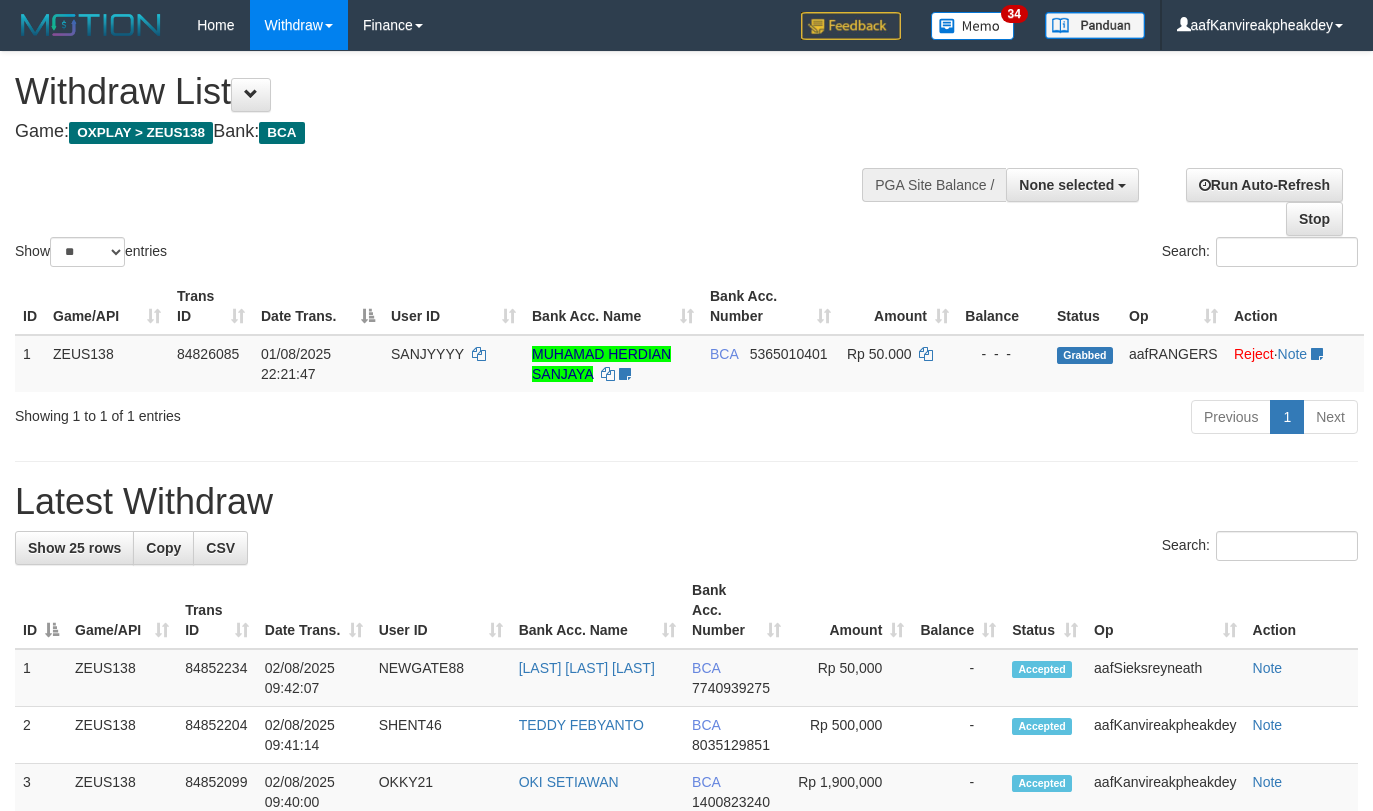 select 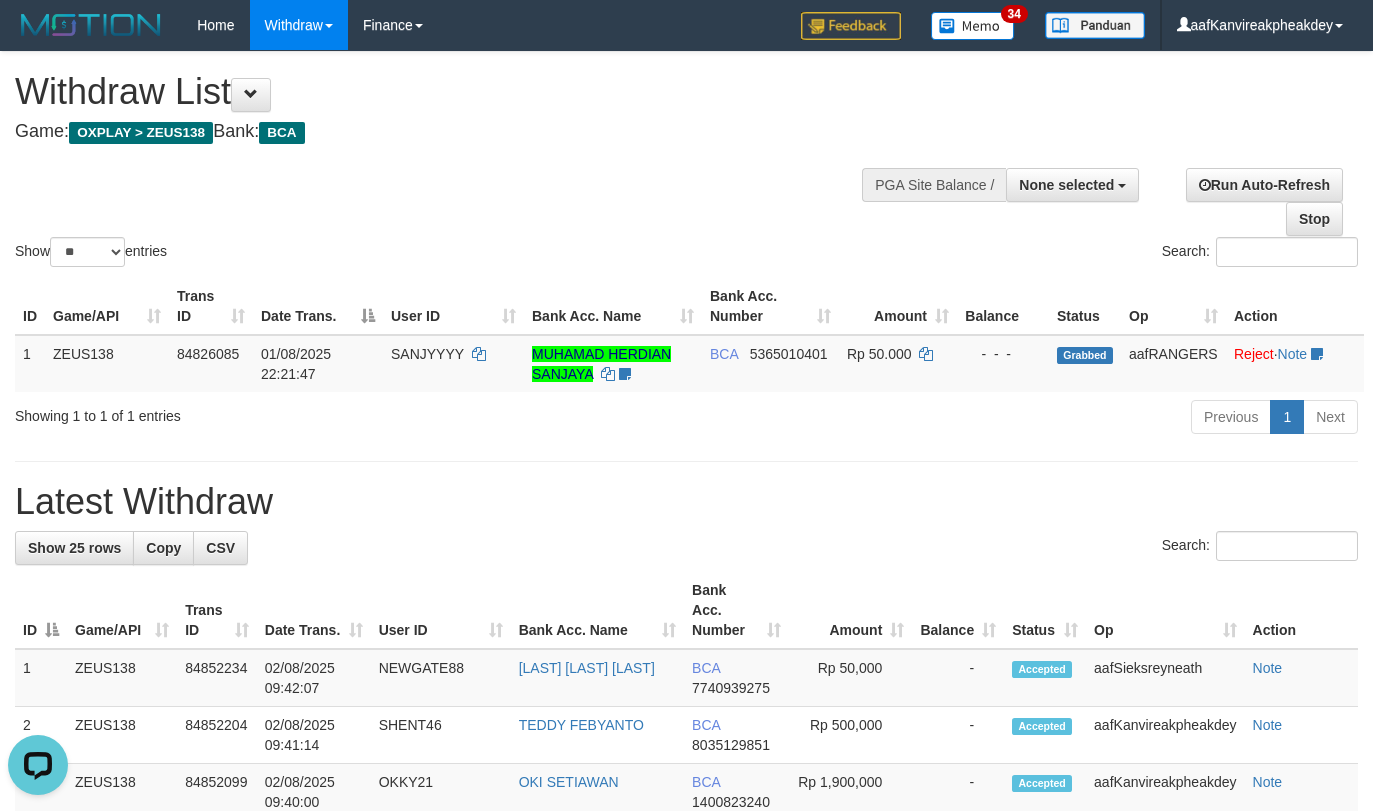 scroll, scrollTop: 0, scrollLeft: 0, axis: both 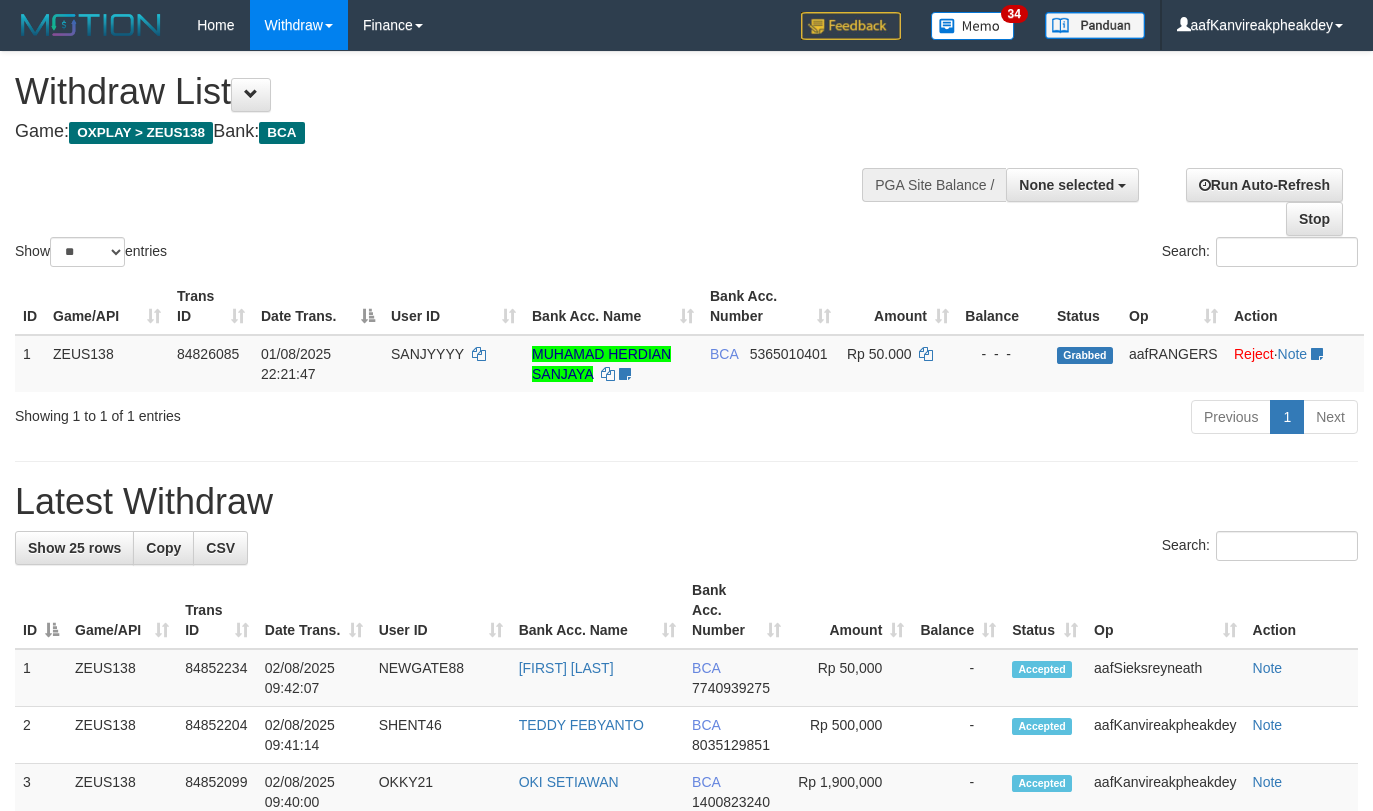 select 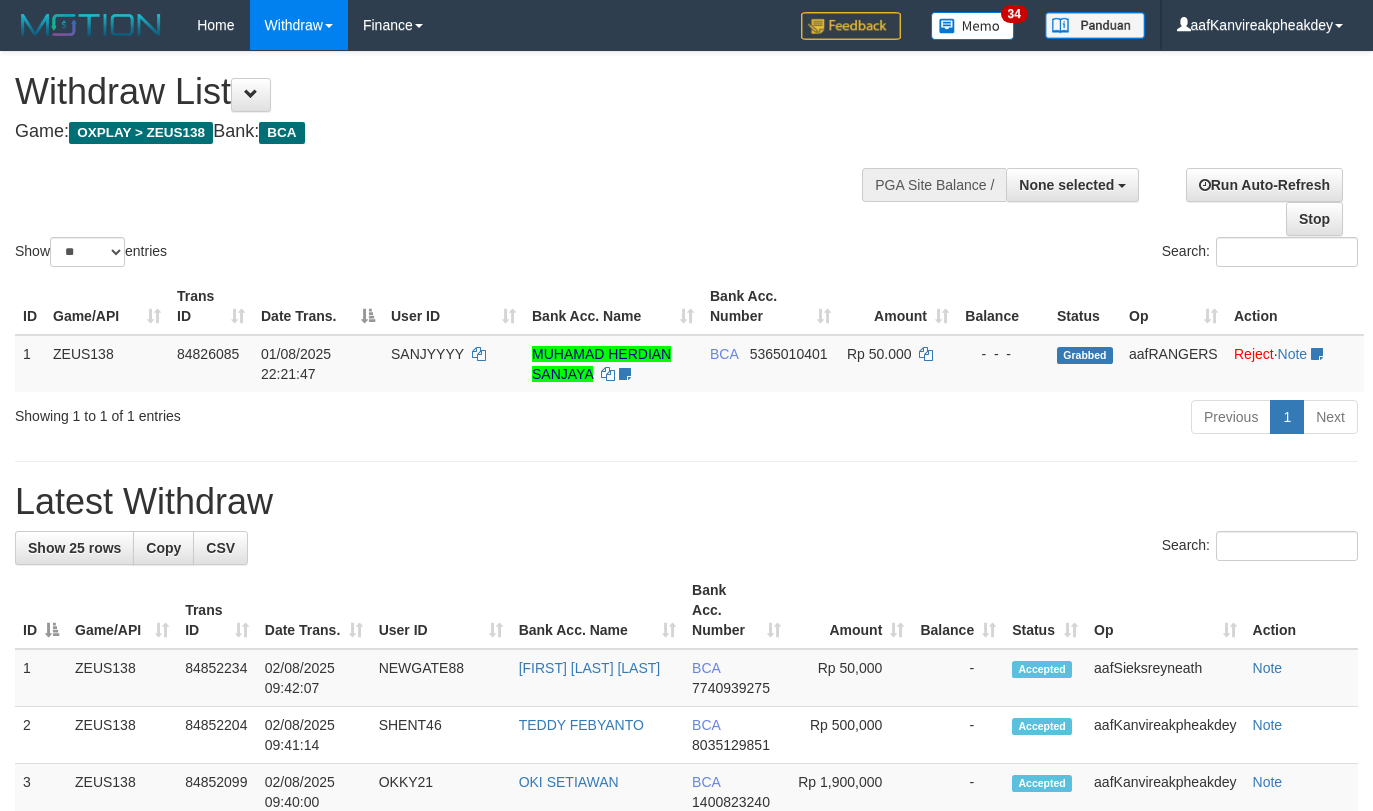 select 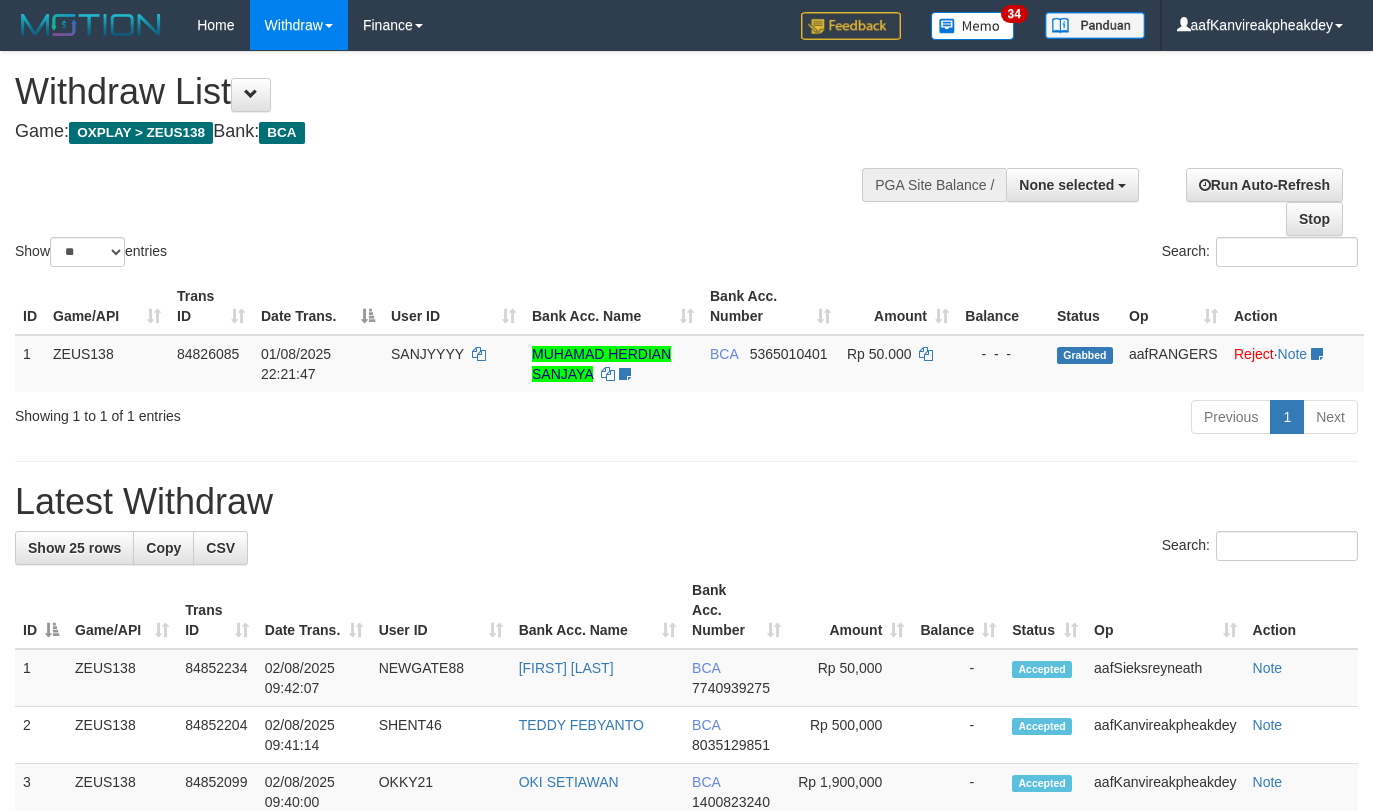 select 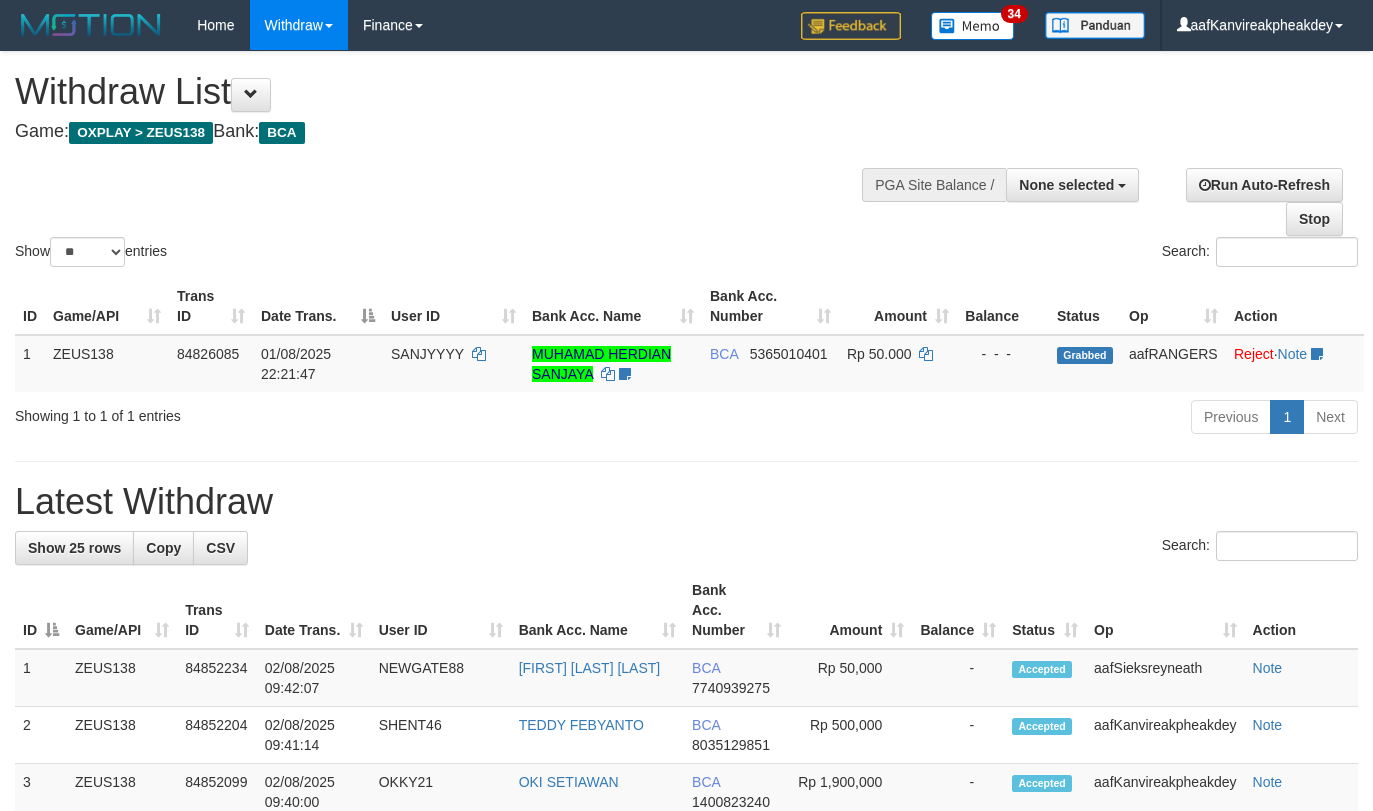 select 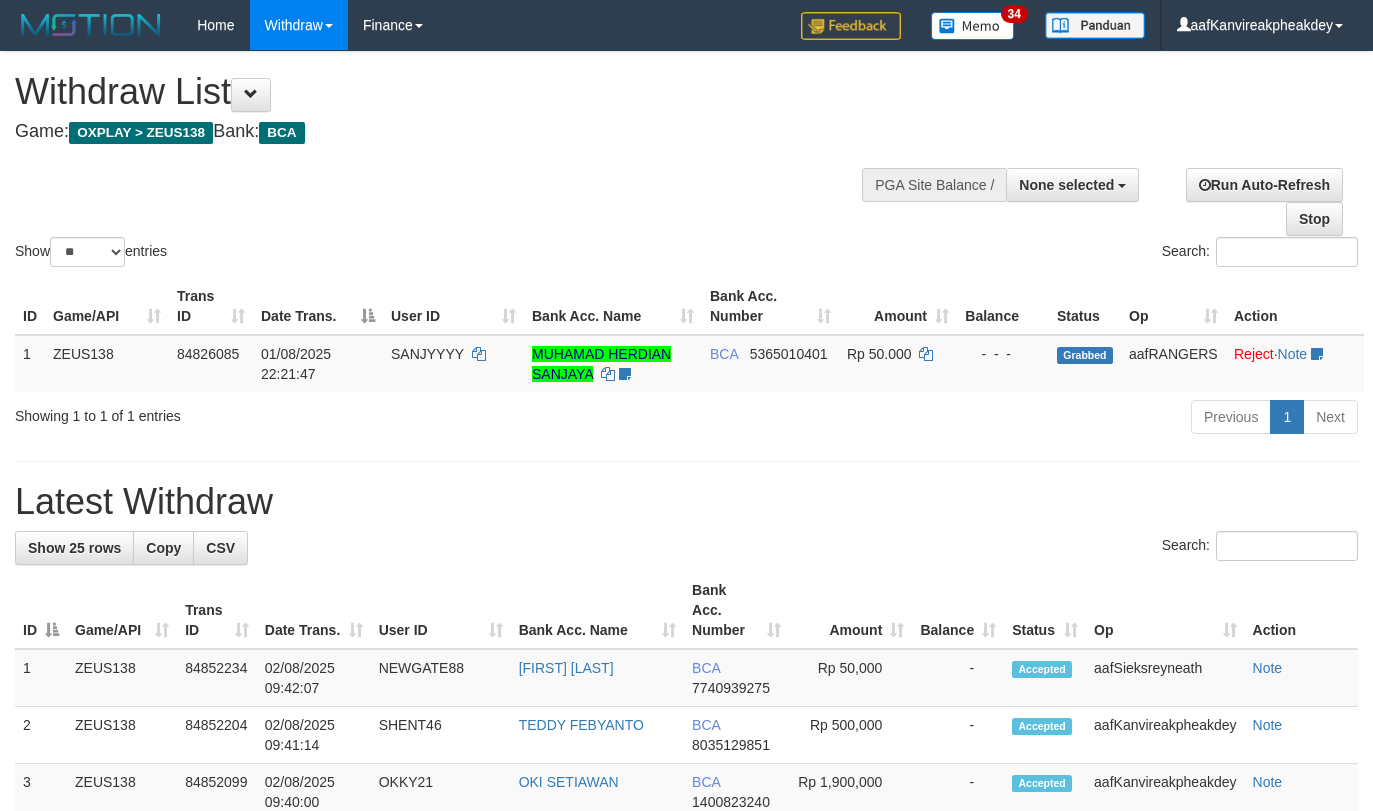 select 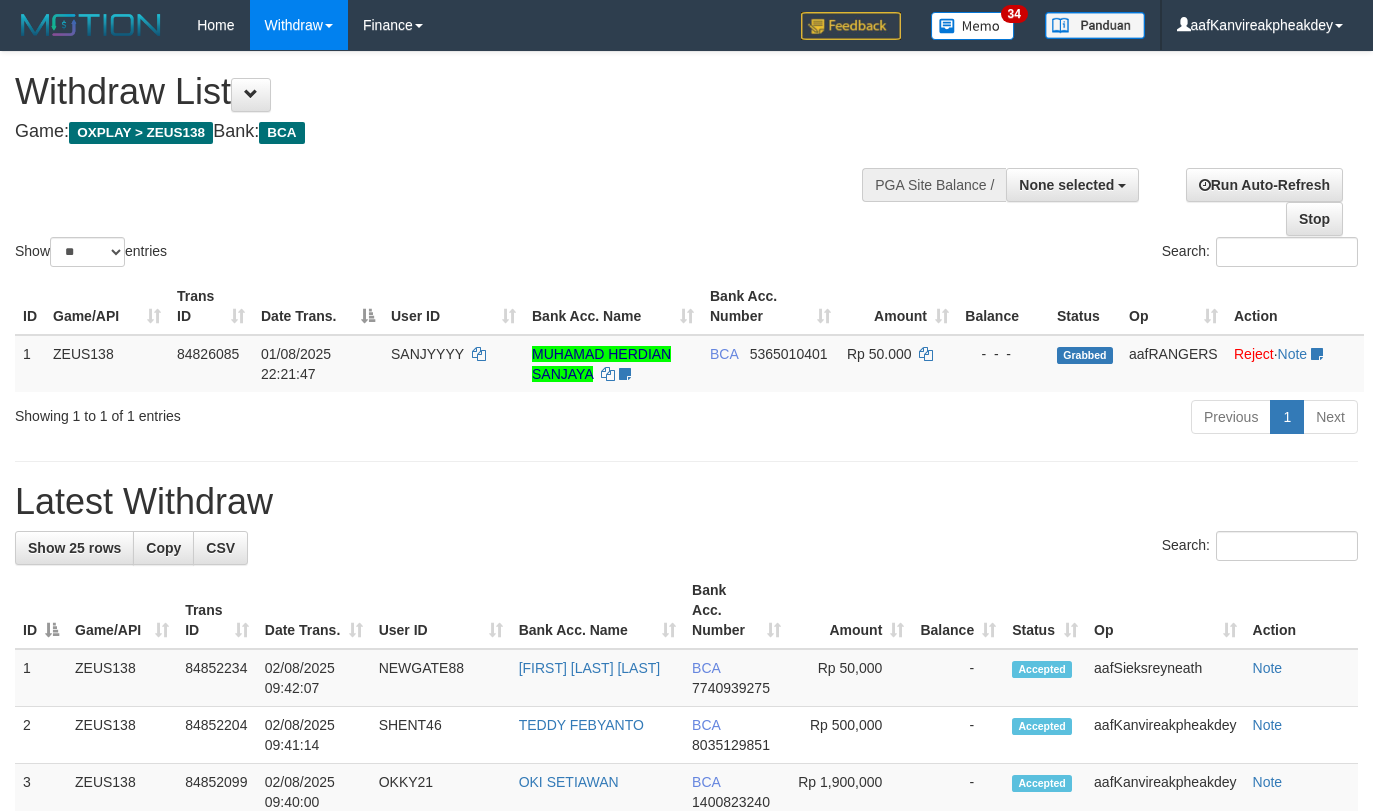 select 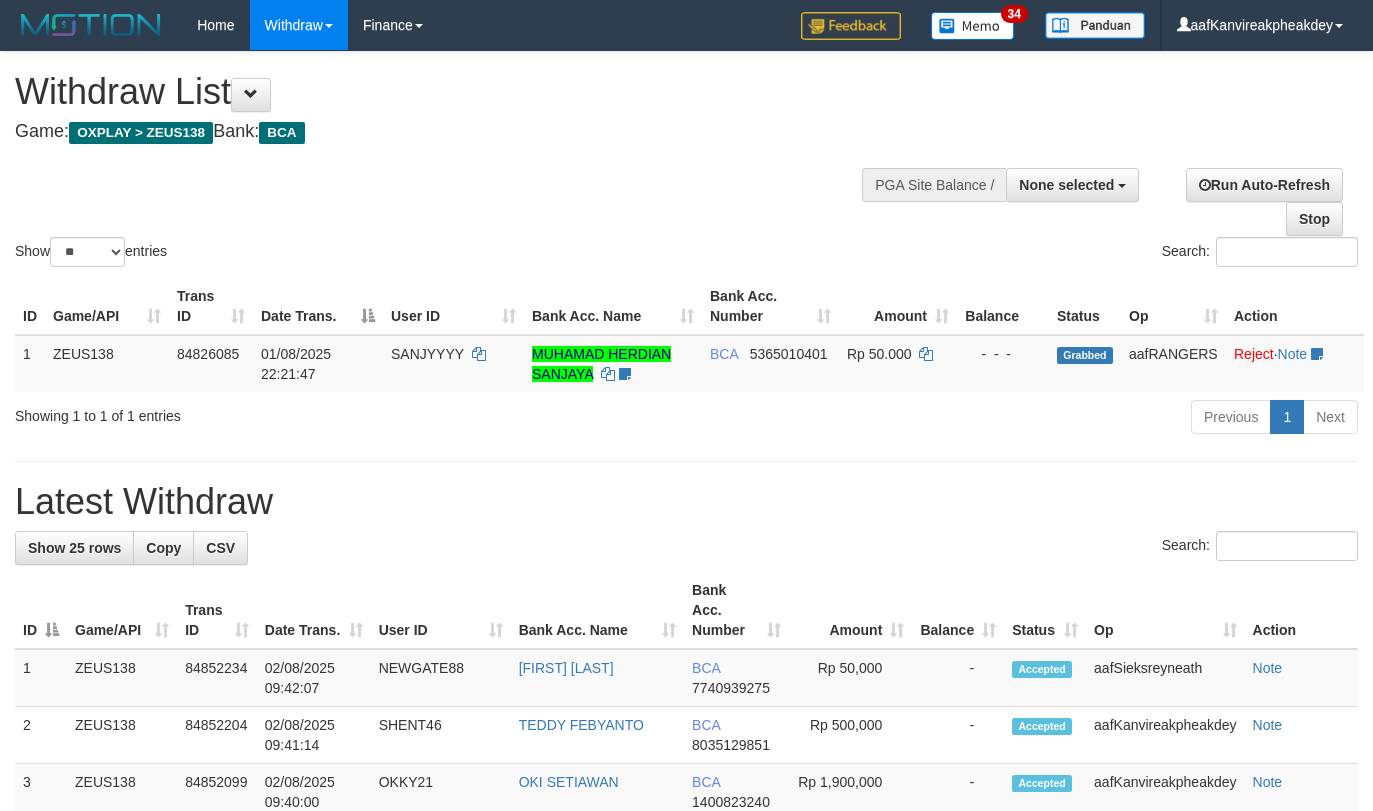 select 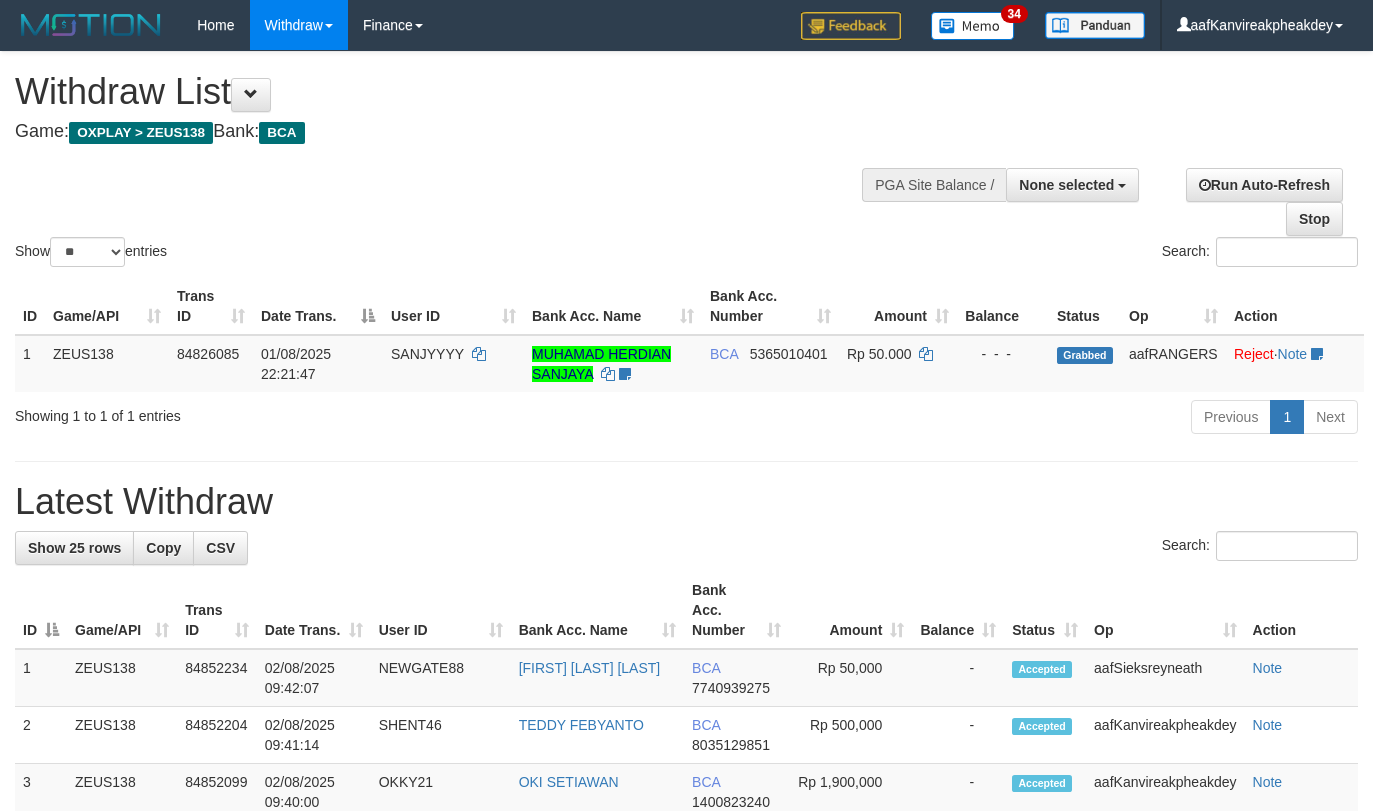select 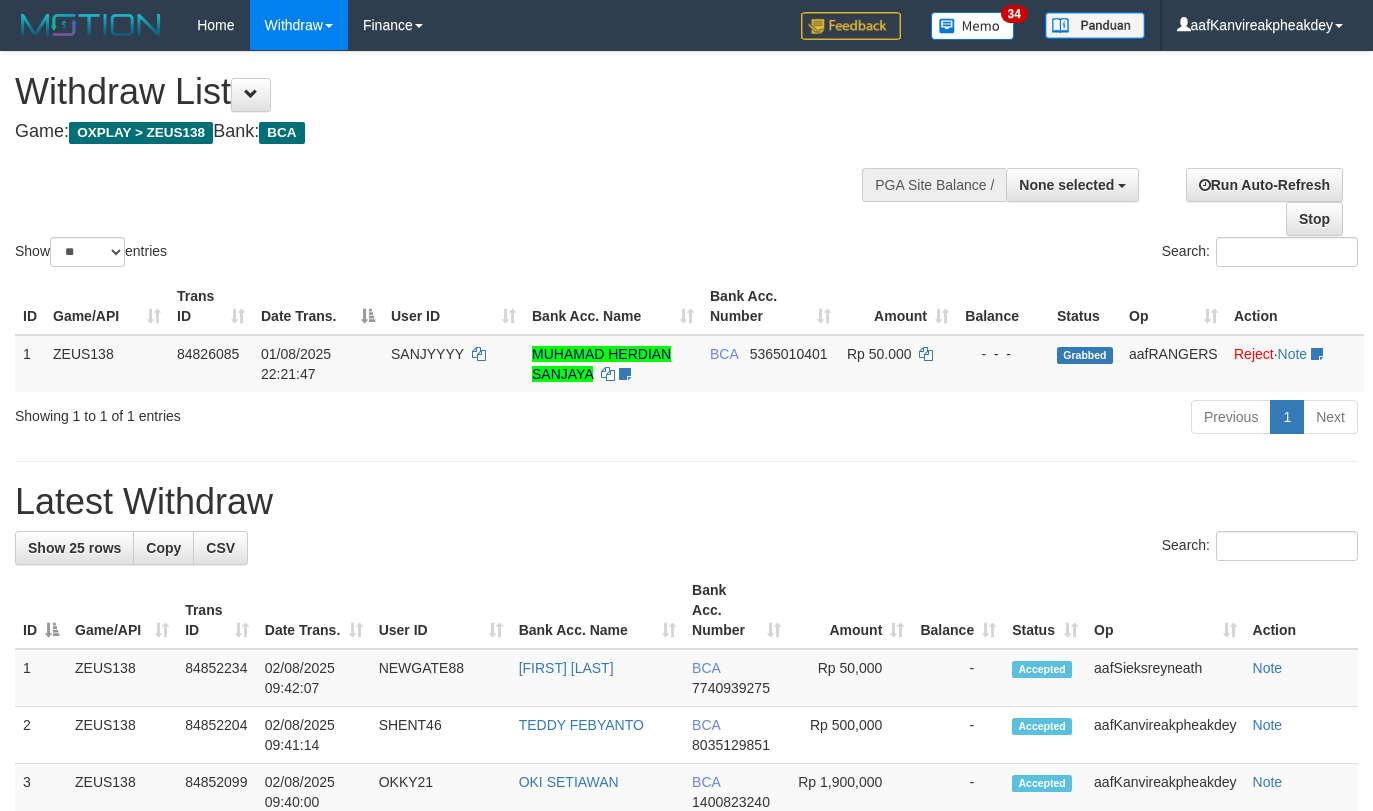 select 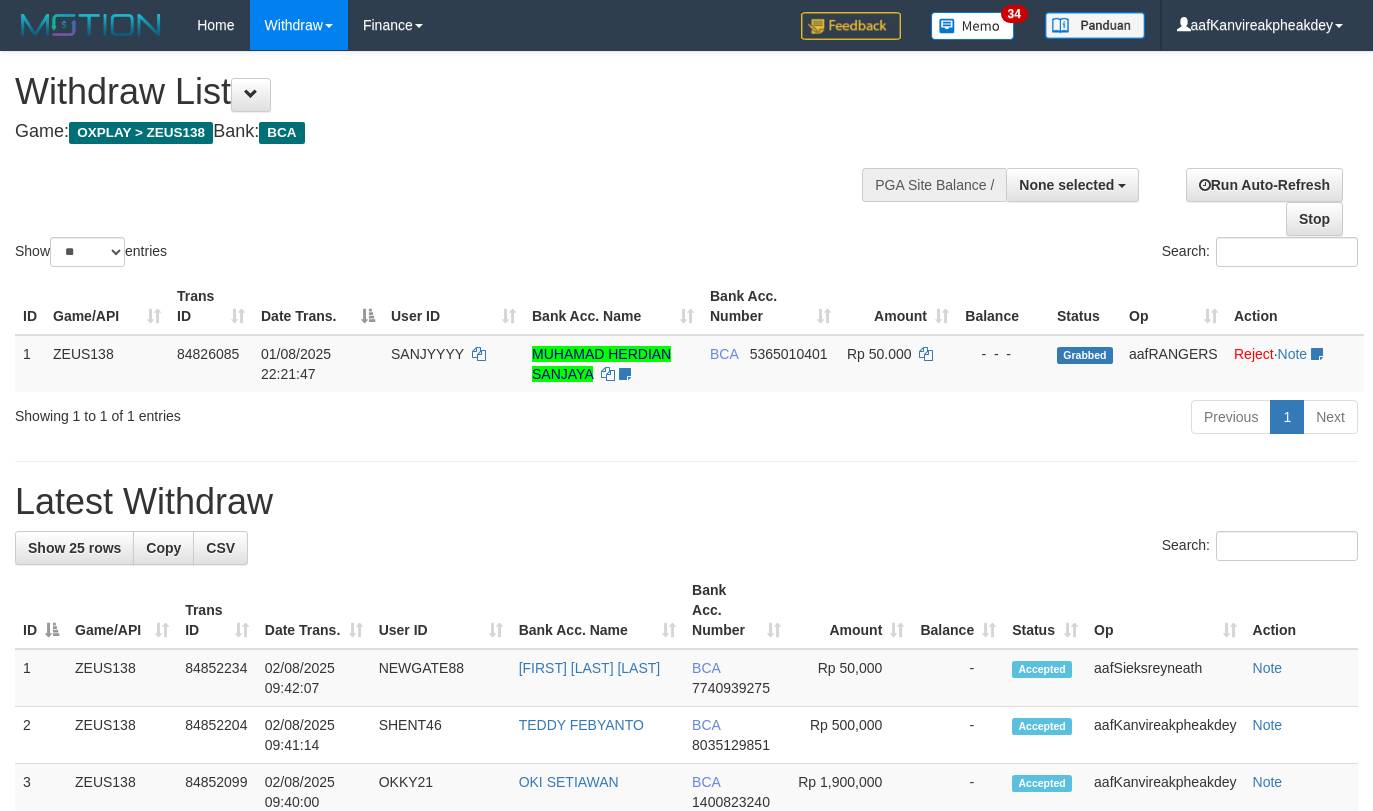 select 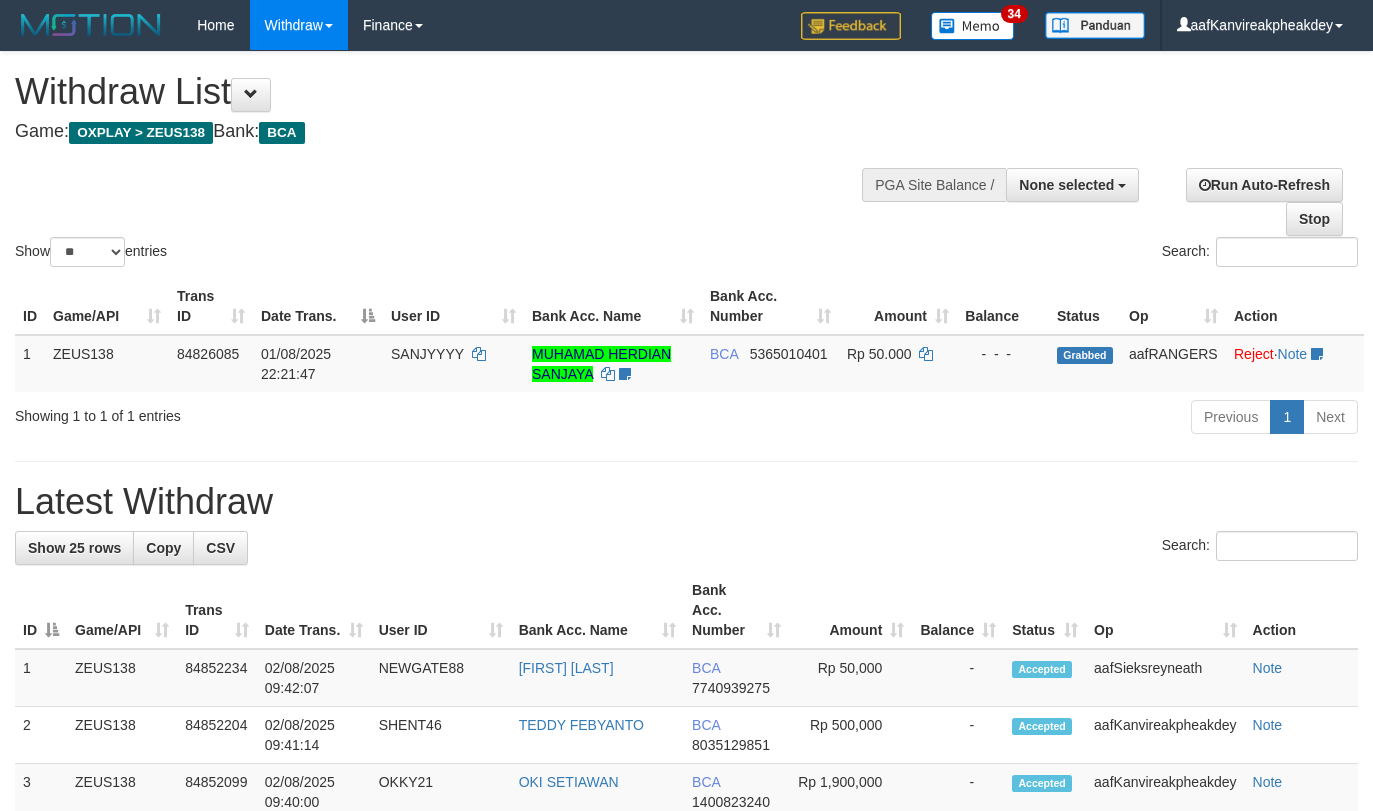 select 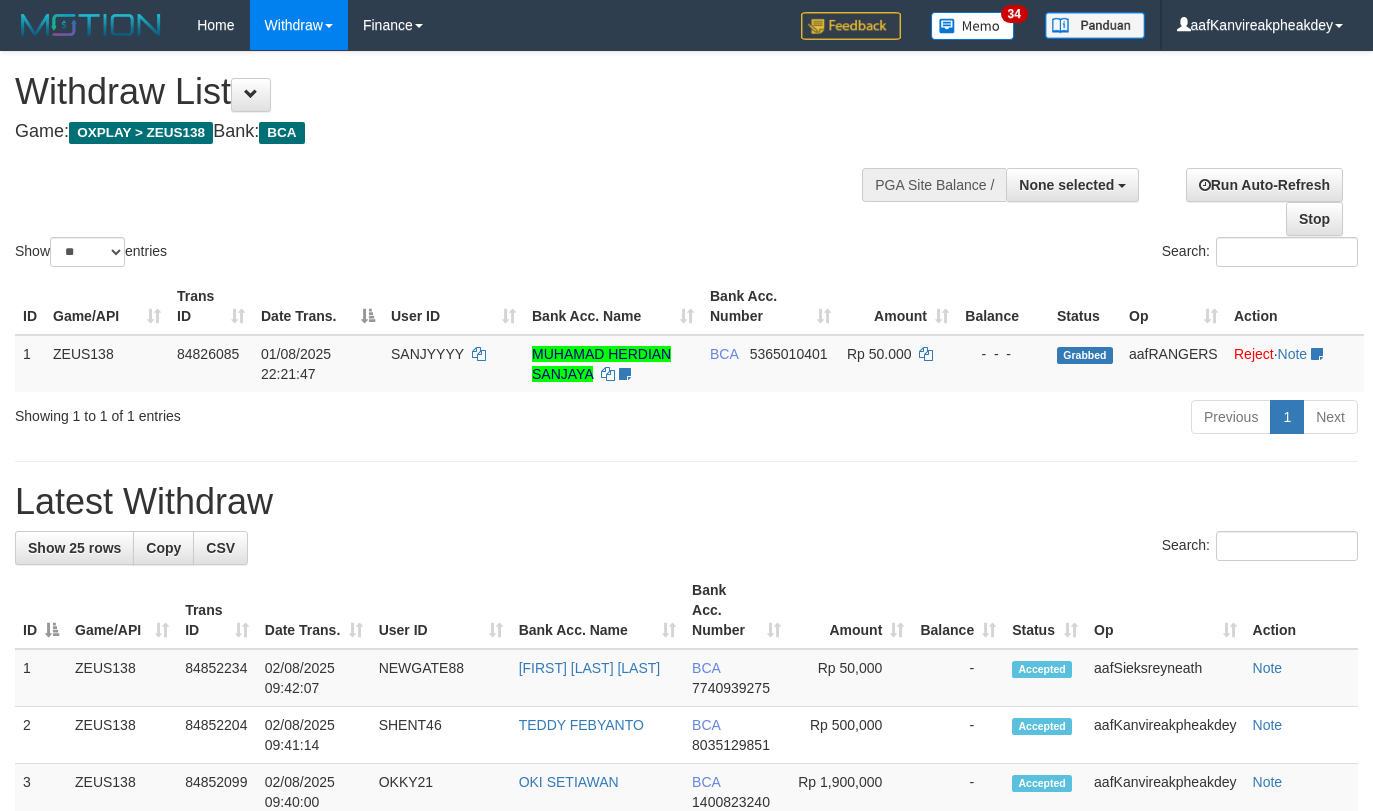 select 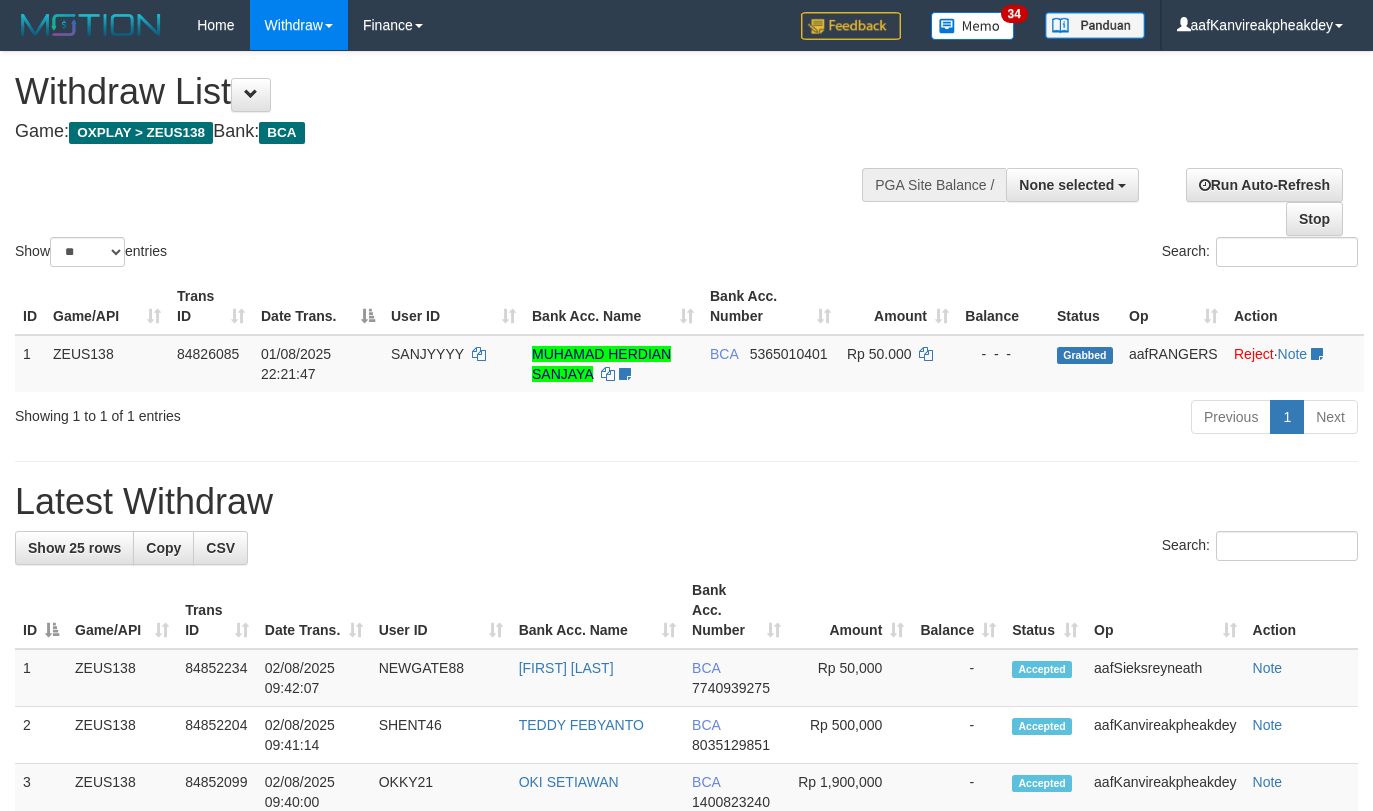 select 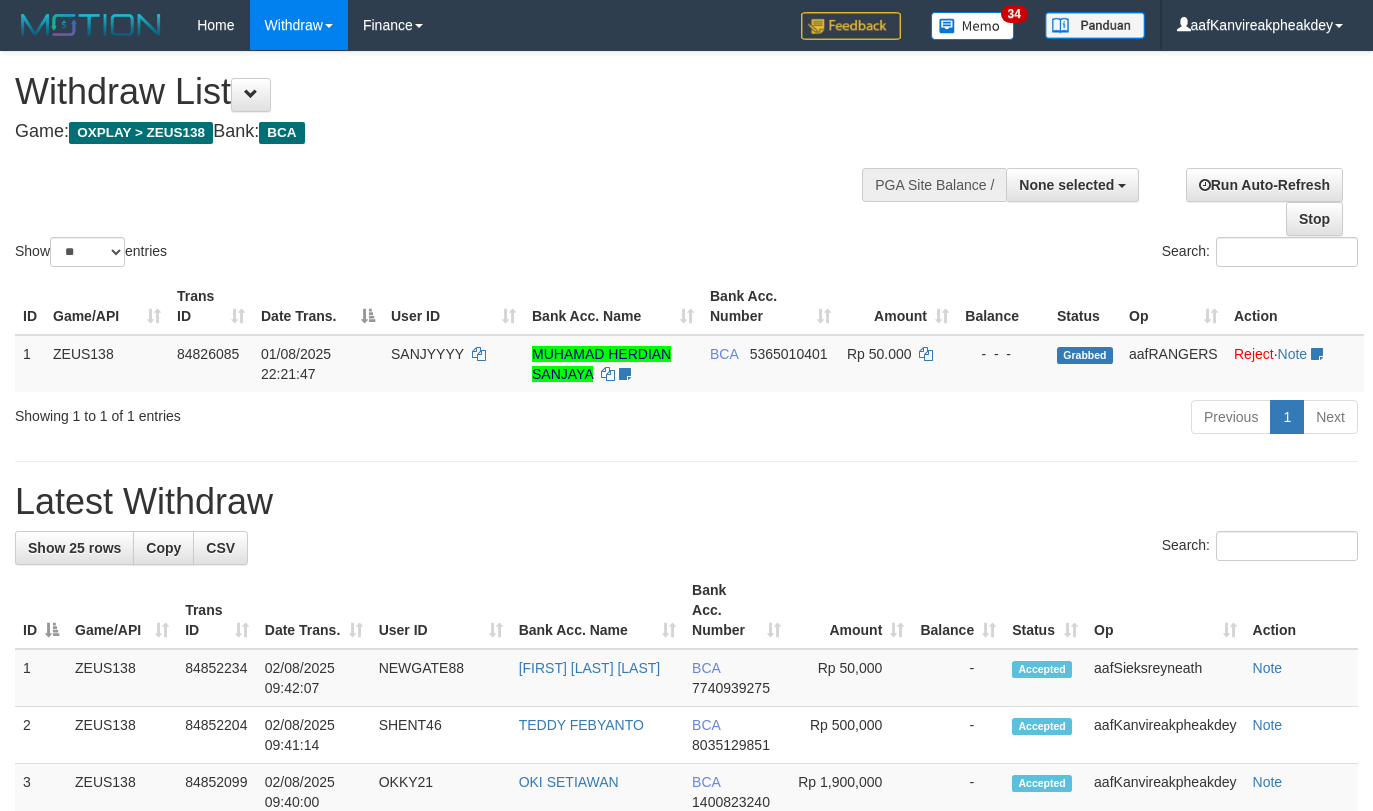 select 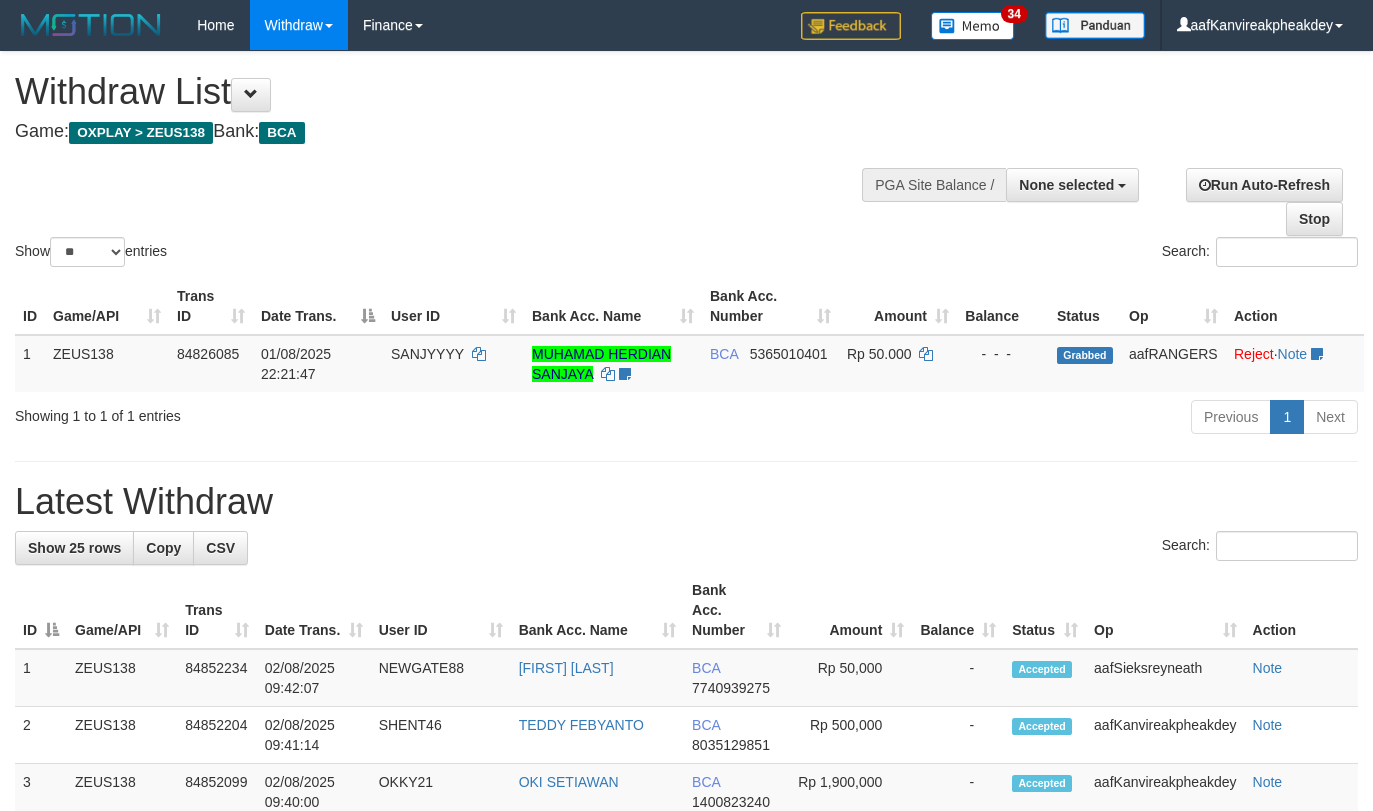 select 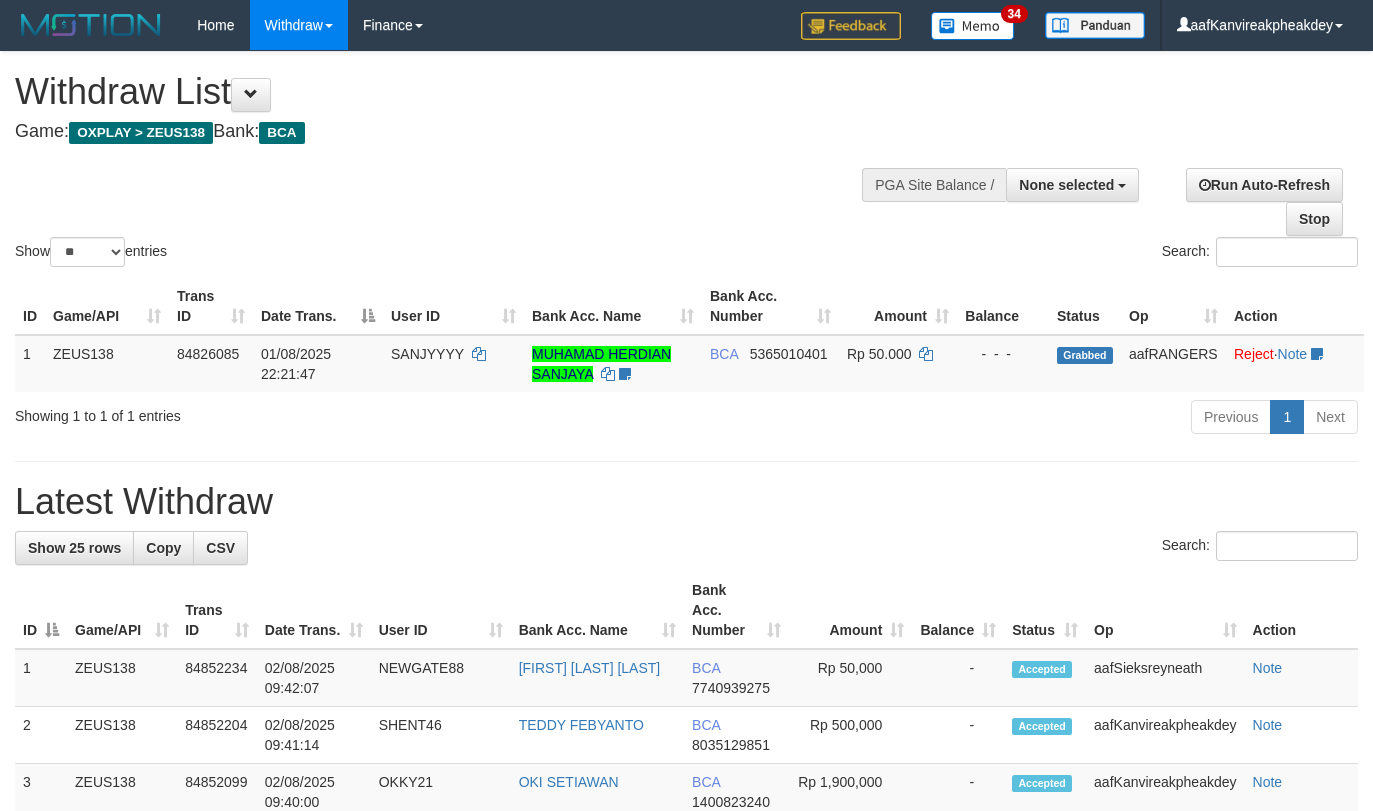 select 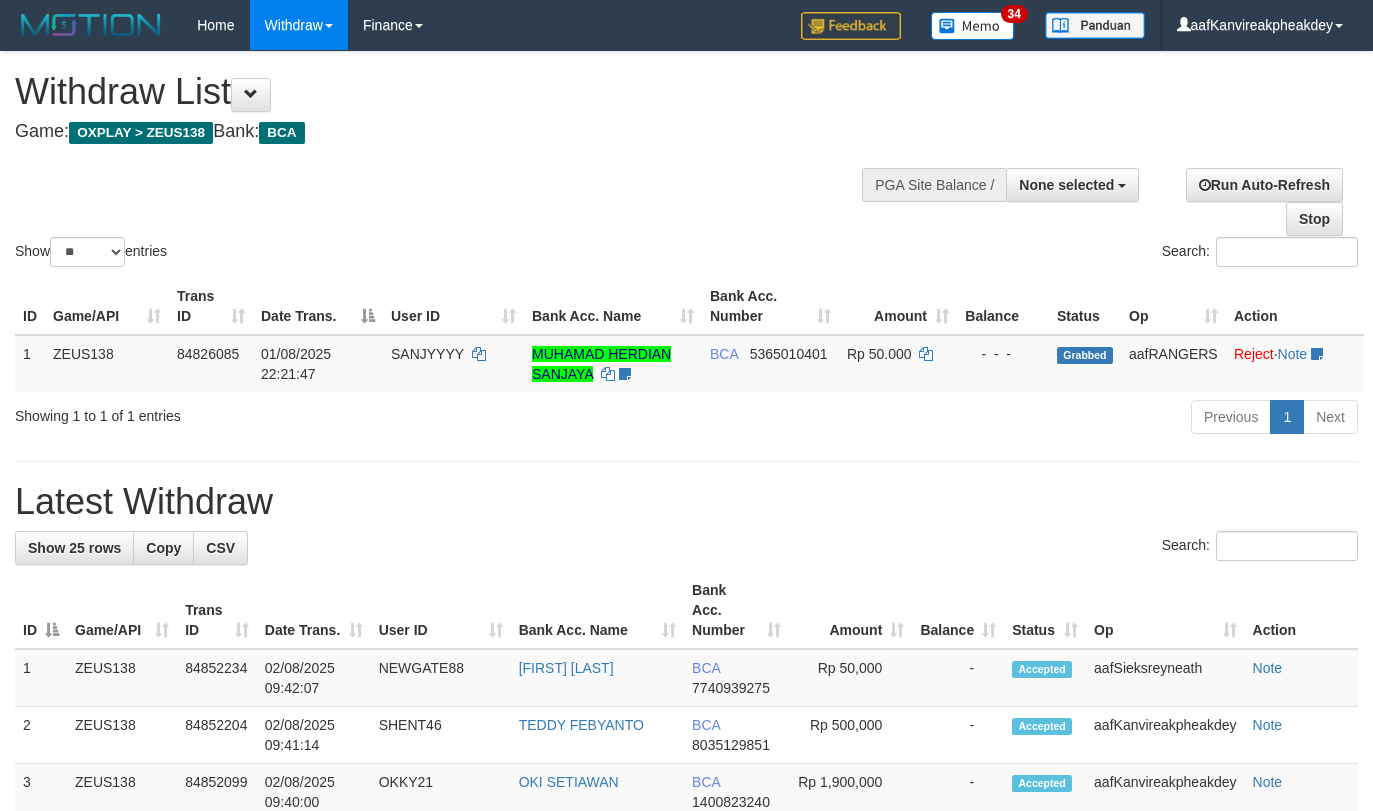 select 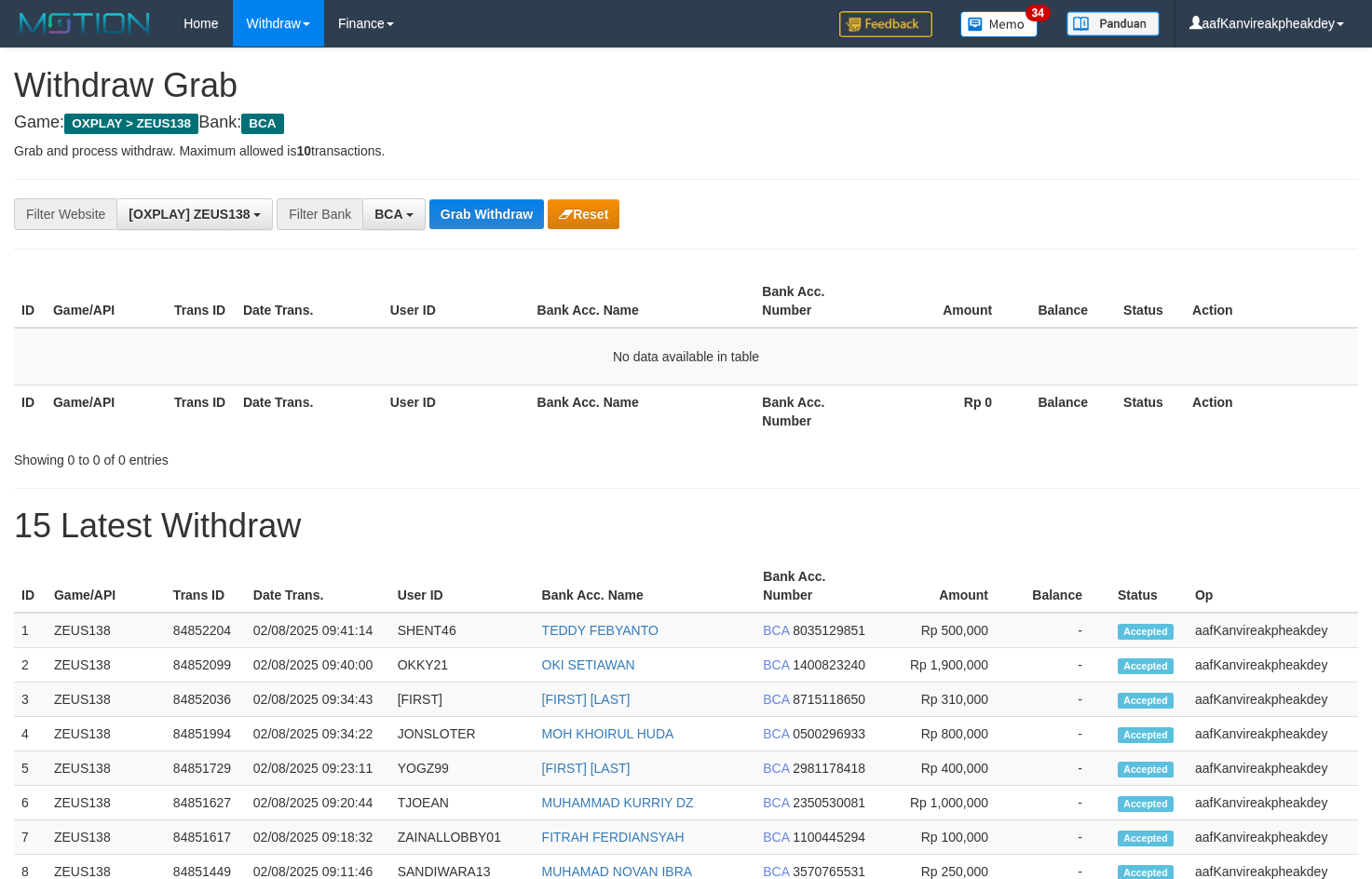 scroll, scrollTop: 0, scrollLeft: 0, axis: both 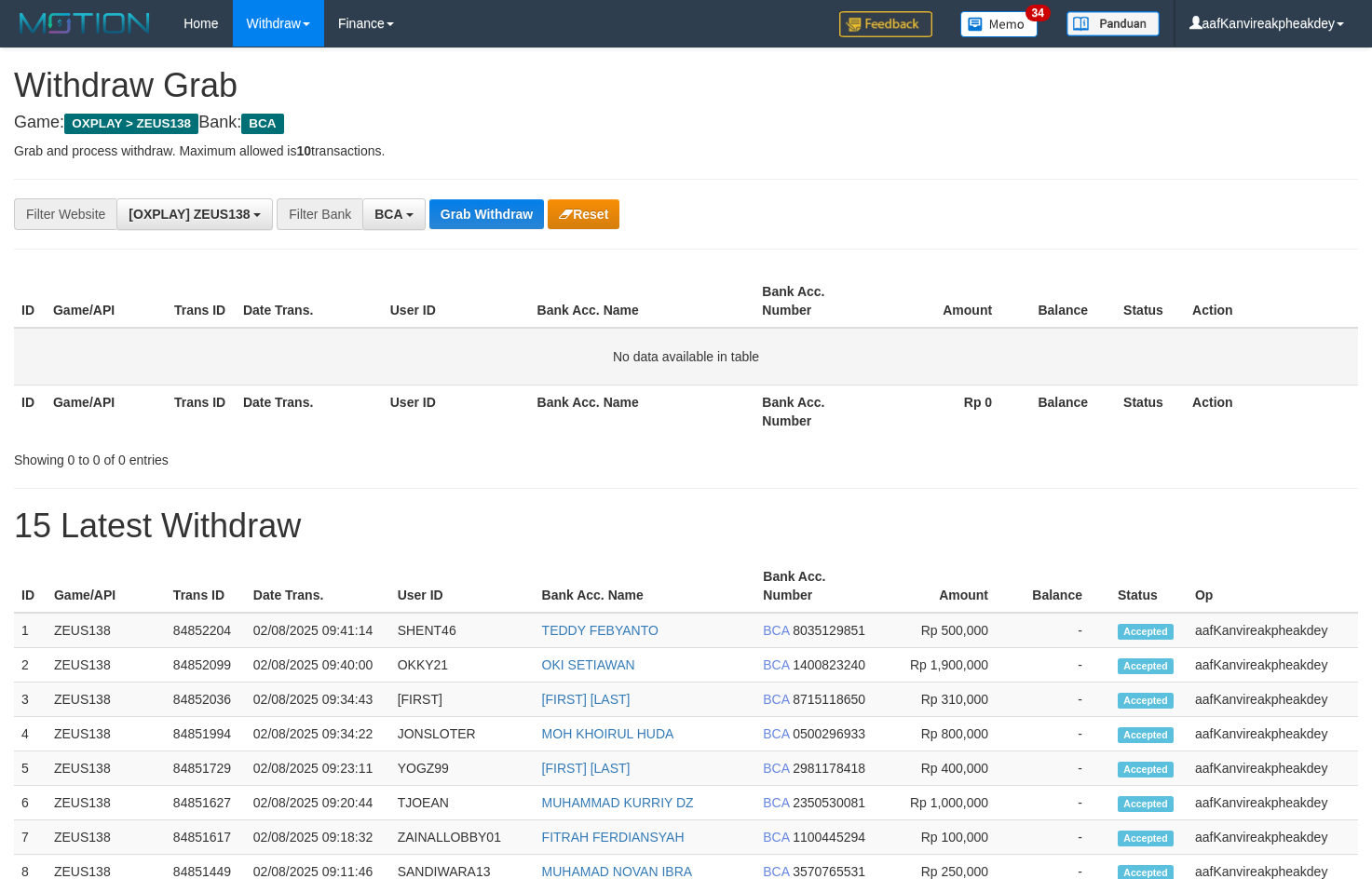 click on "No data available in table" at bounding box center (686, 357) 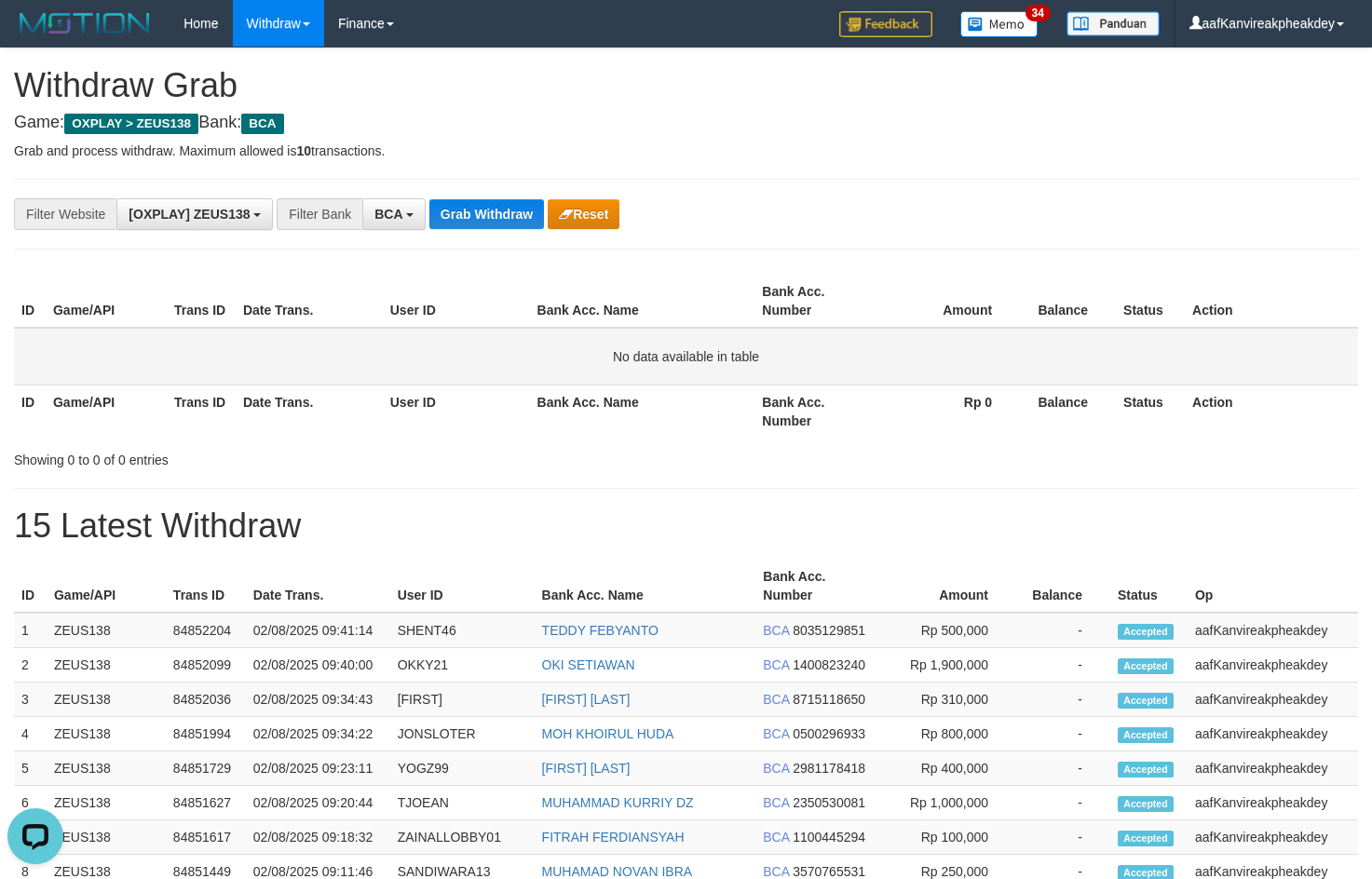 scroll, scrollTop: 0, scrollLeft: 0, axis: both 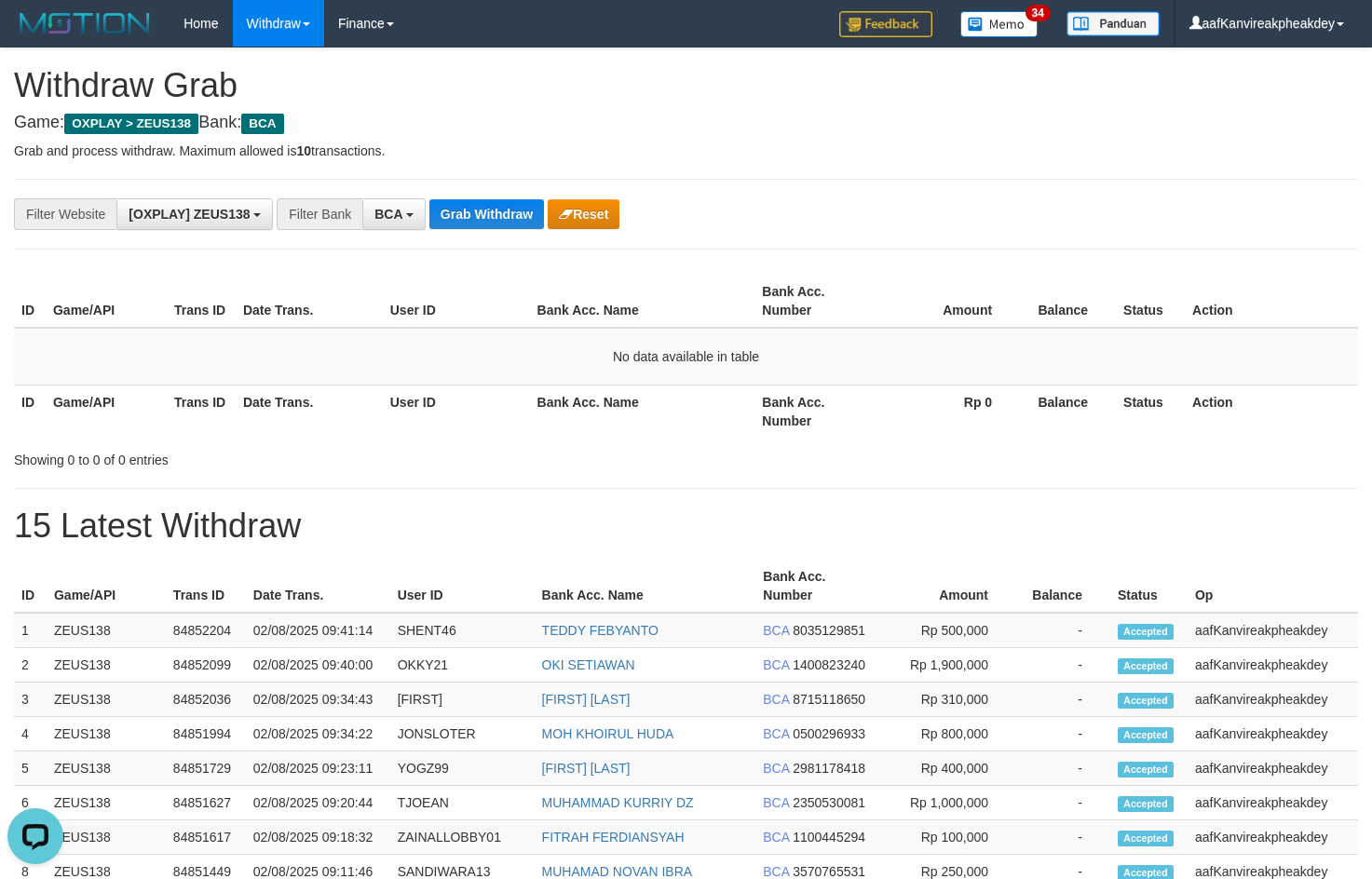 drag, startPoint x: 736, startPoint y: 468, endPoint x: 768, endPoint y: 448, distance: 37.735925 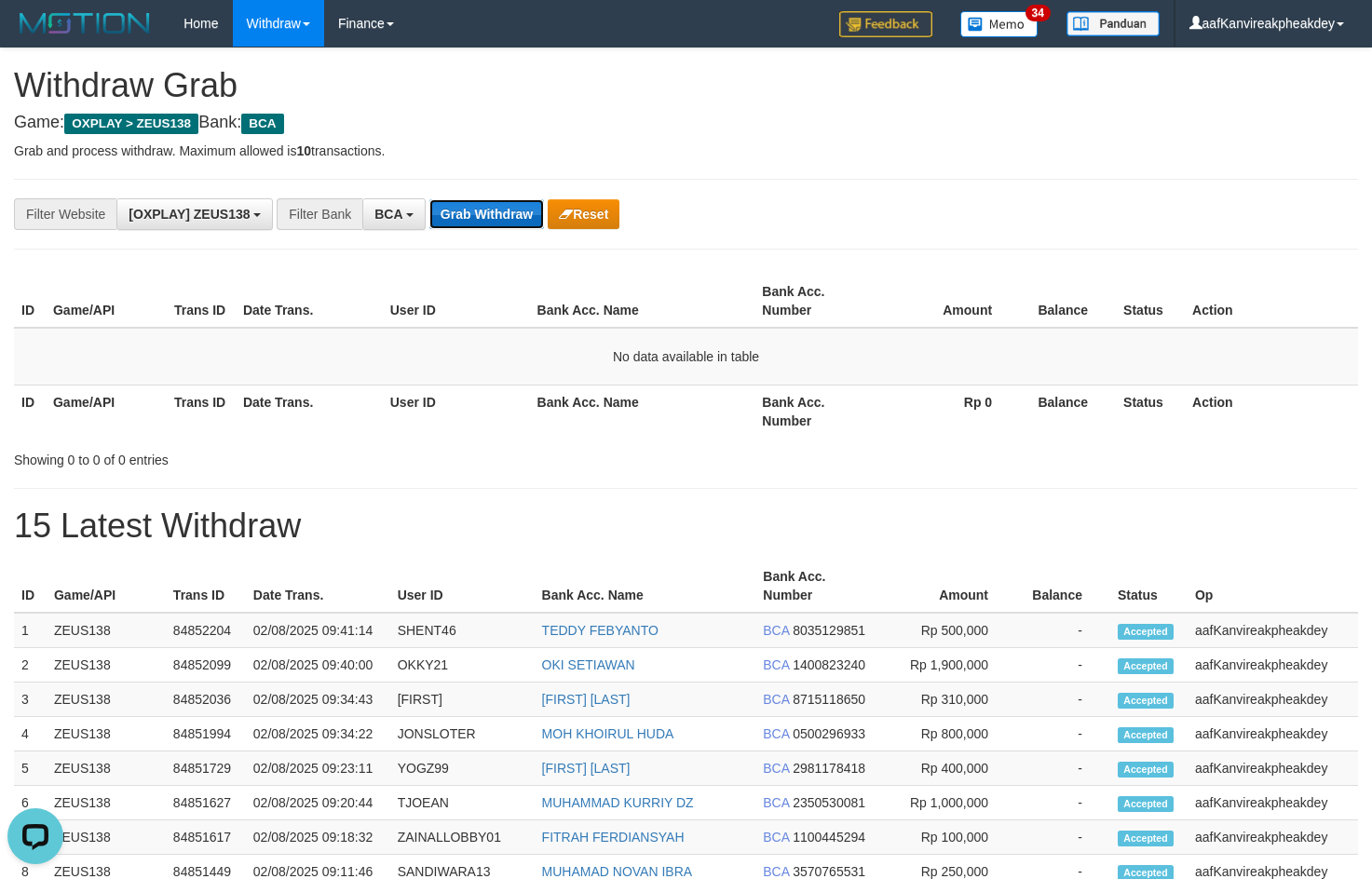click on "Grab Withdraw" at bounding box center [486, 214] 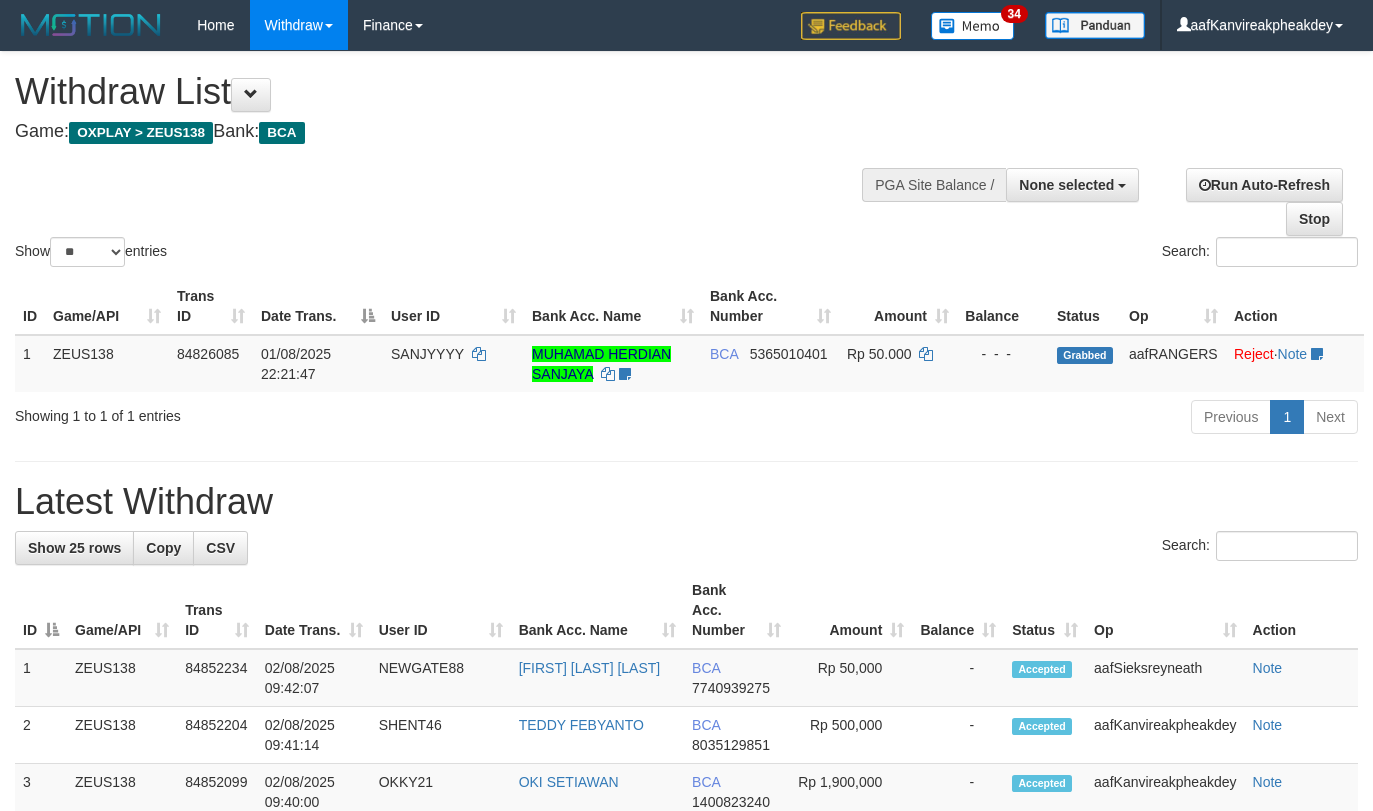select 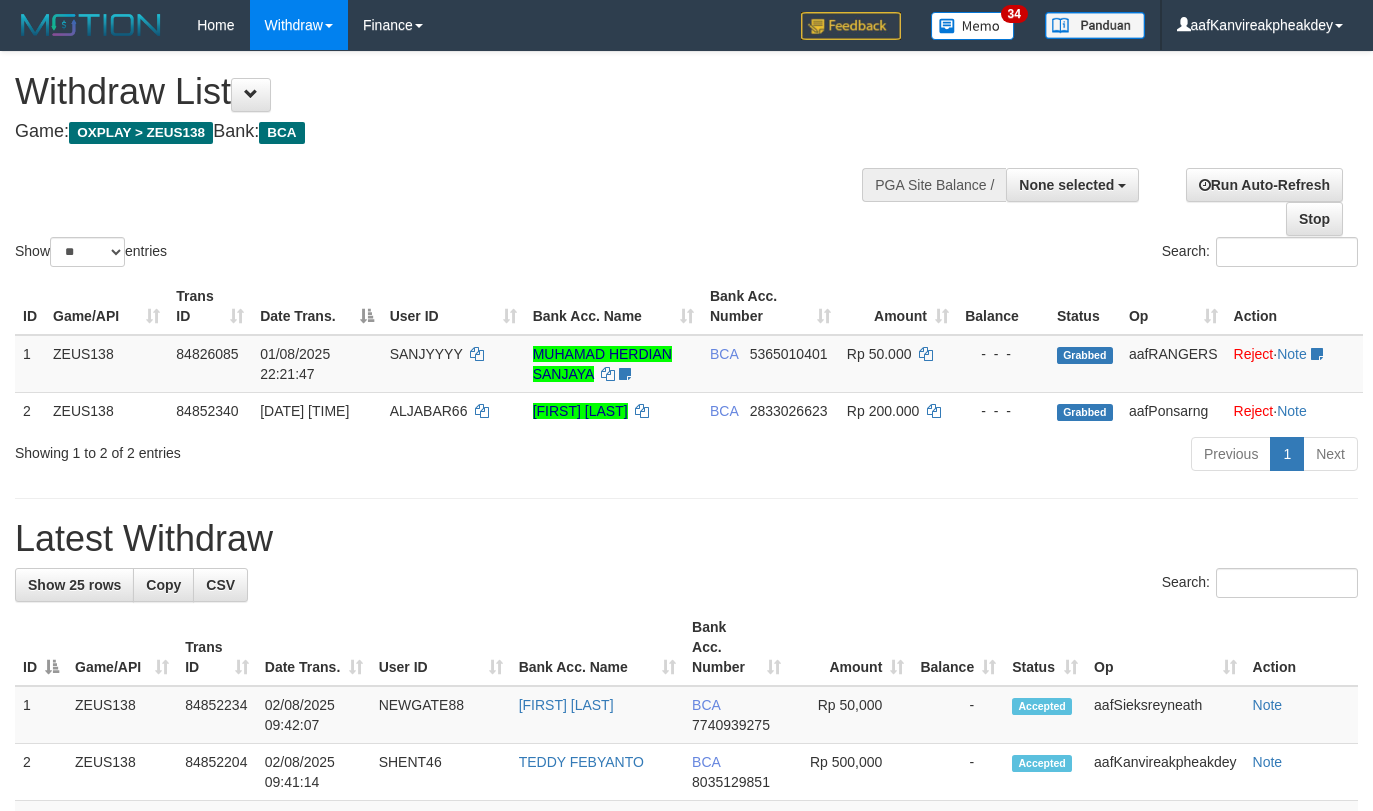 select 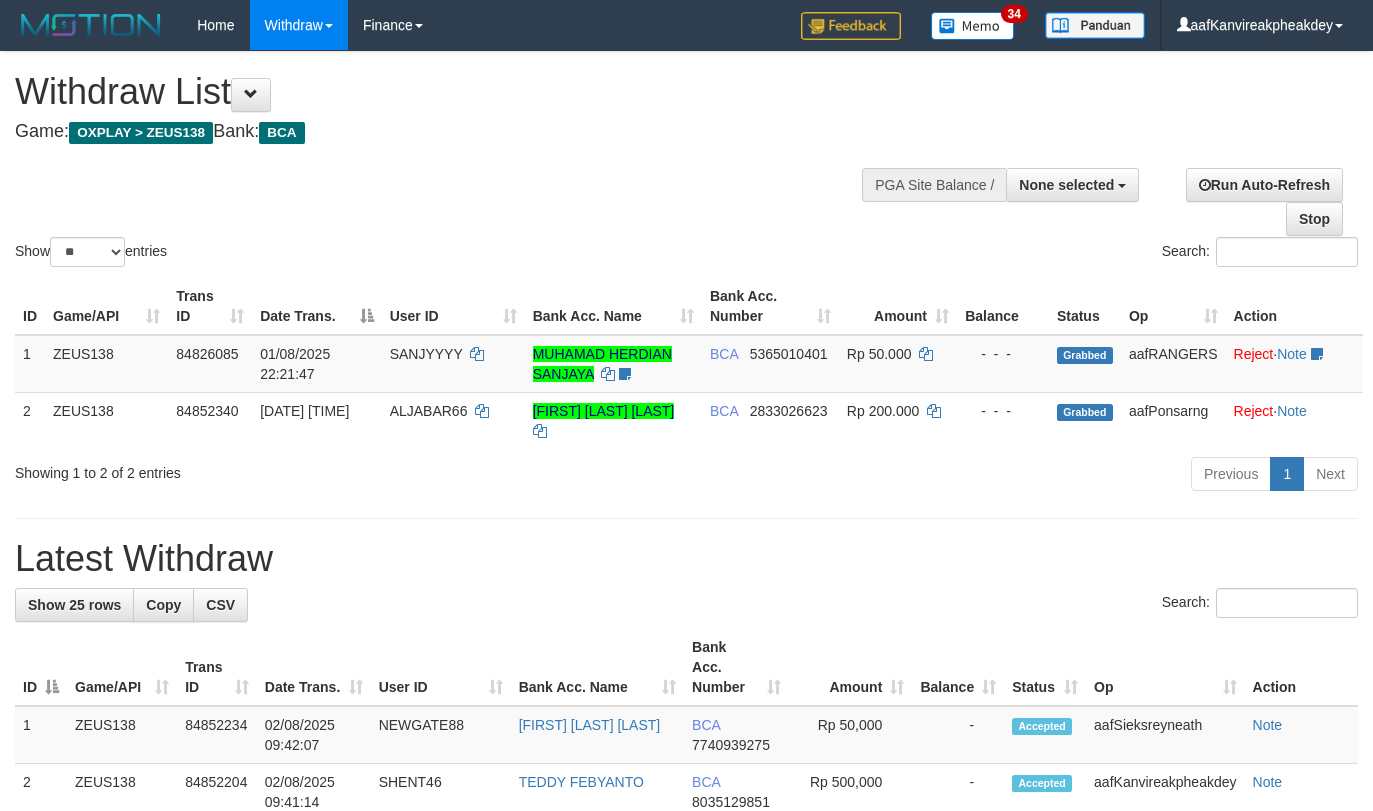 select 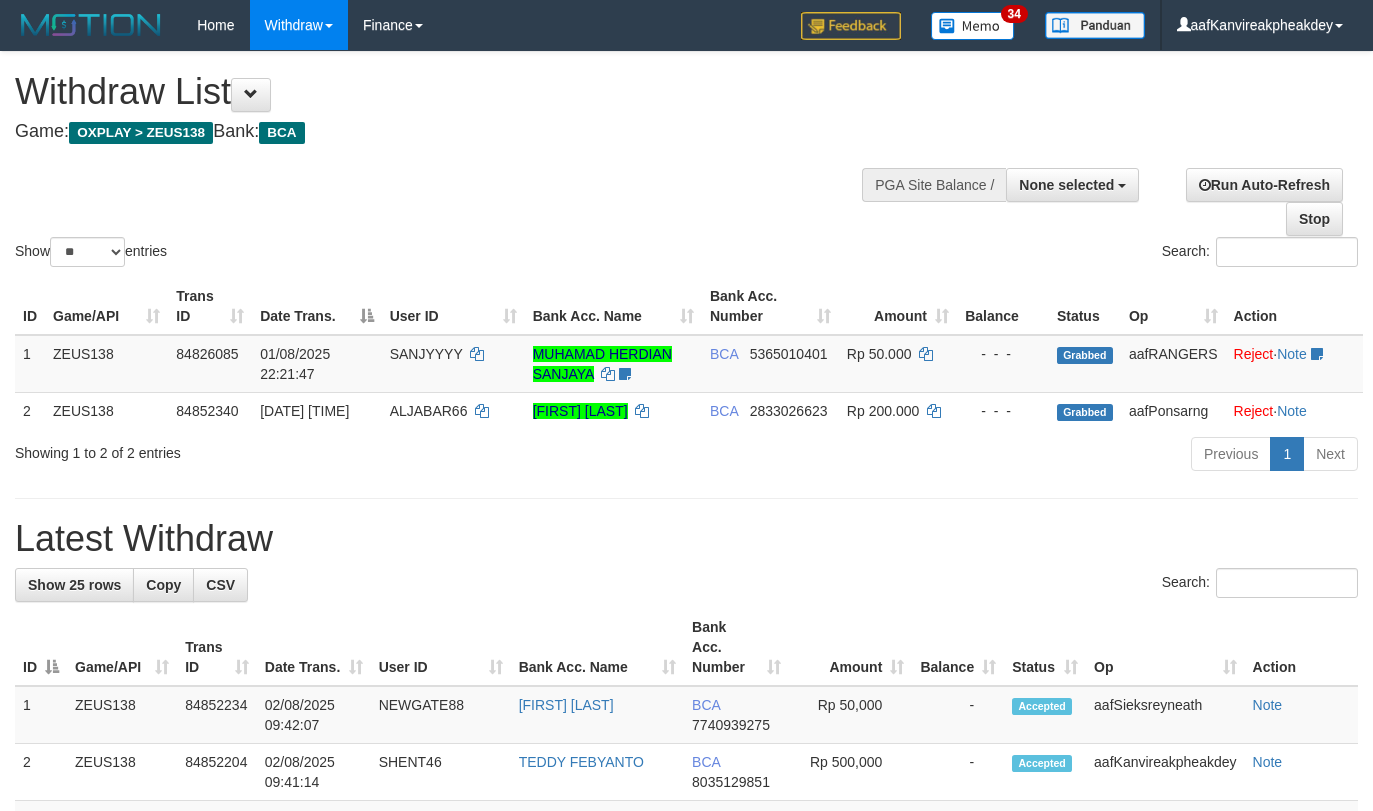 select 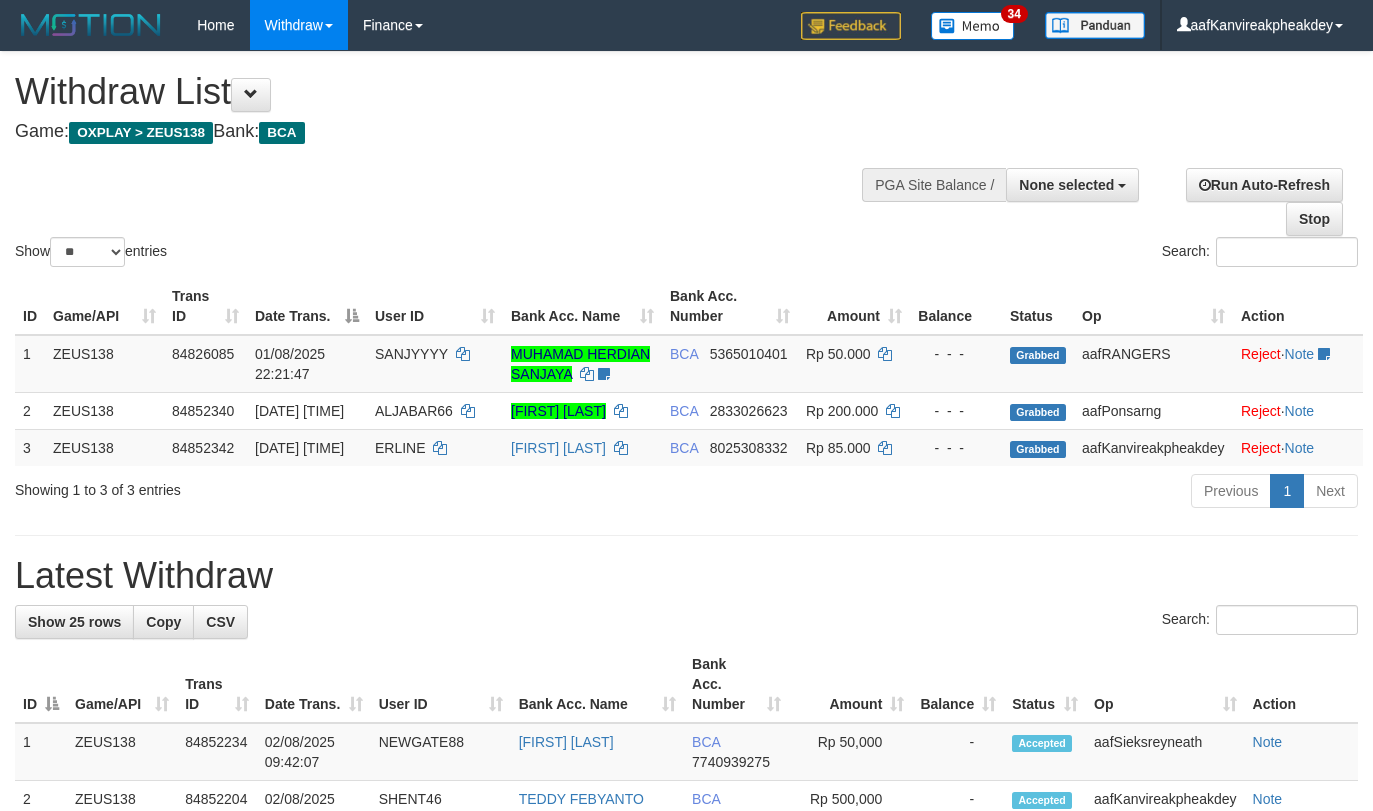 select 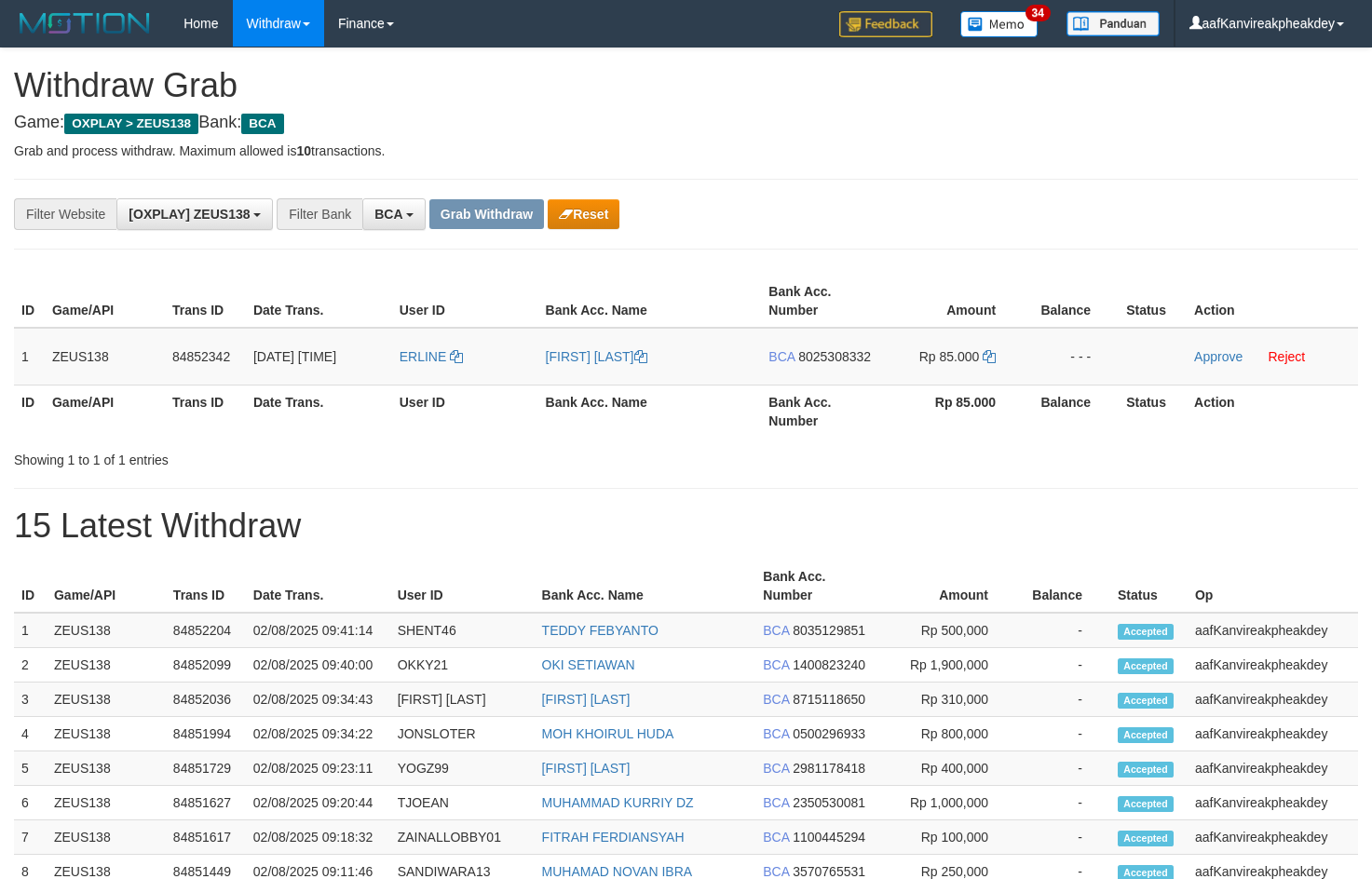 scroll, scrollTop: 0, scrollLeft: 0, axis: both 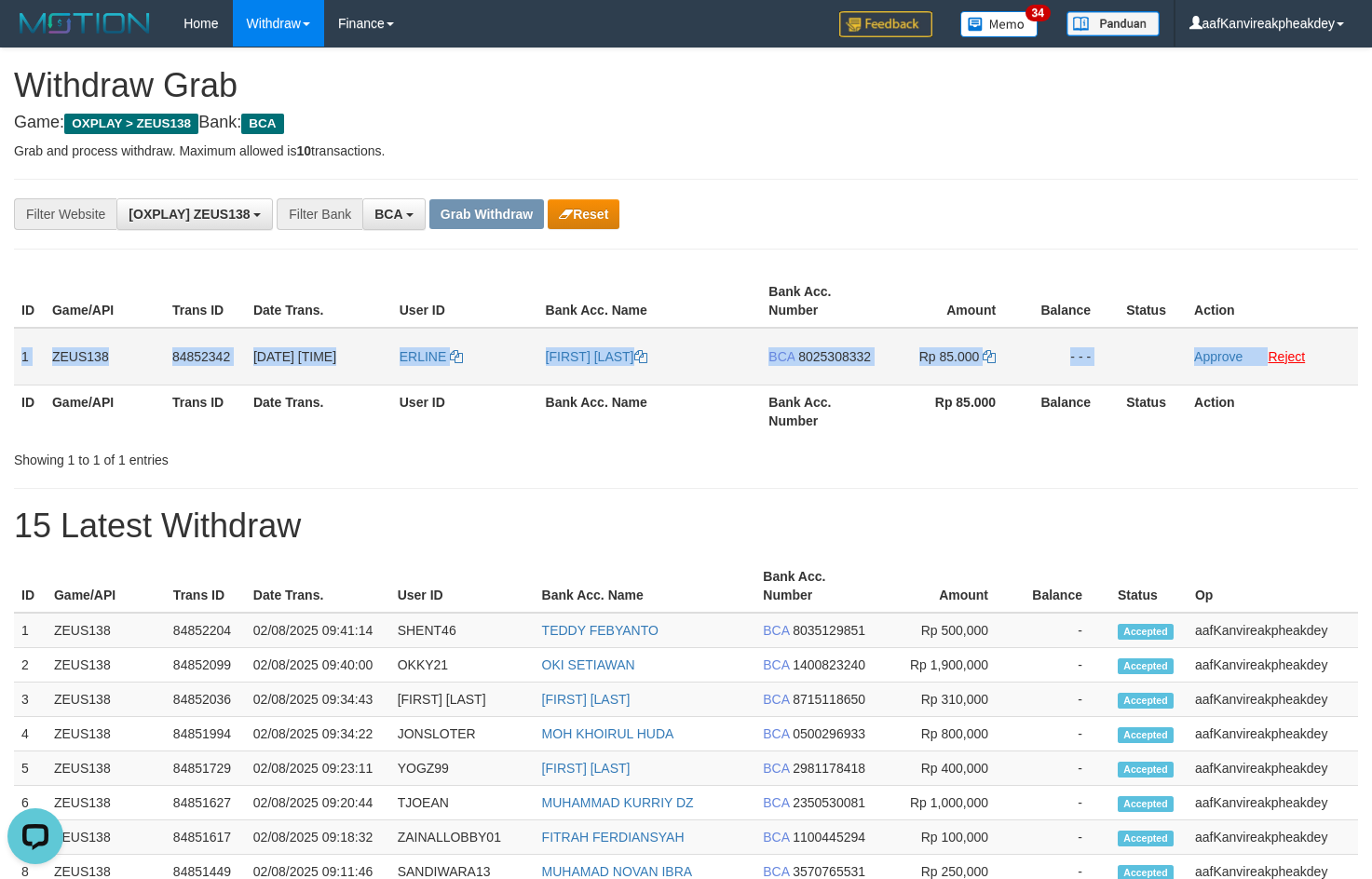 copy on "1
ZEUS138
84852342
02/08/2025 09:44:53
ERLINE
JOKO HARJANTO
BCA
8025308332
Rp 85.000
- - -
Approve" 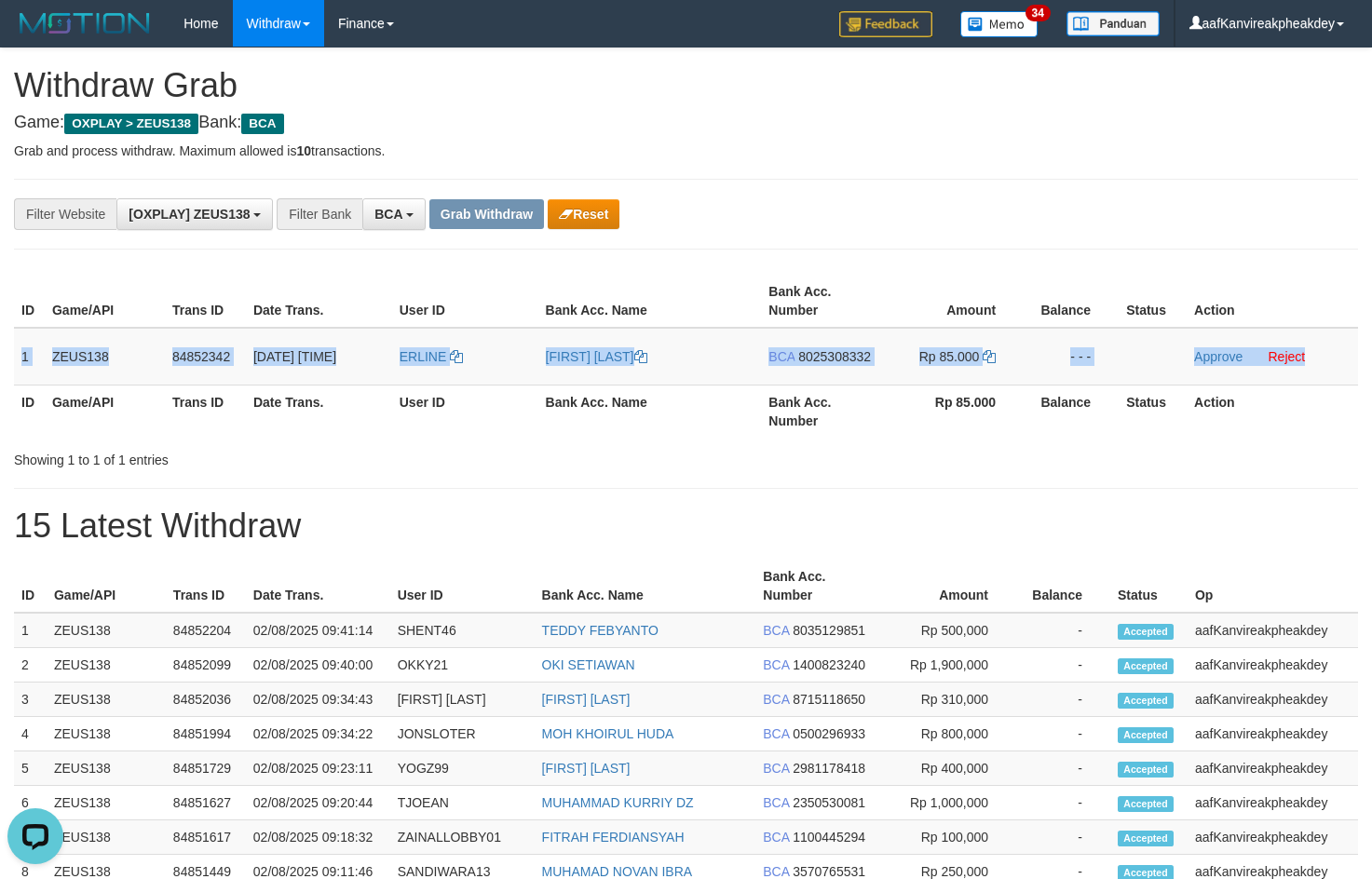 drag, startPoint x: 20, startPoint y: 354, endPoint x: 1359, endPoint y: 356, distance: 1339.0015 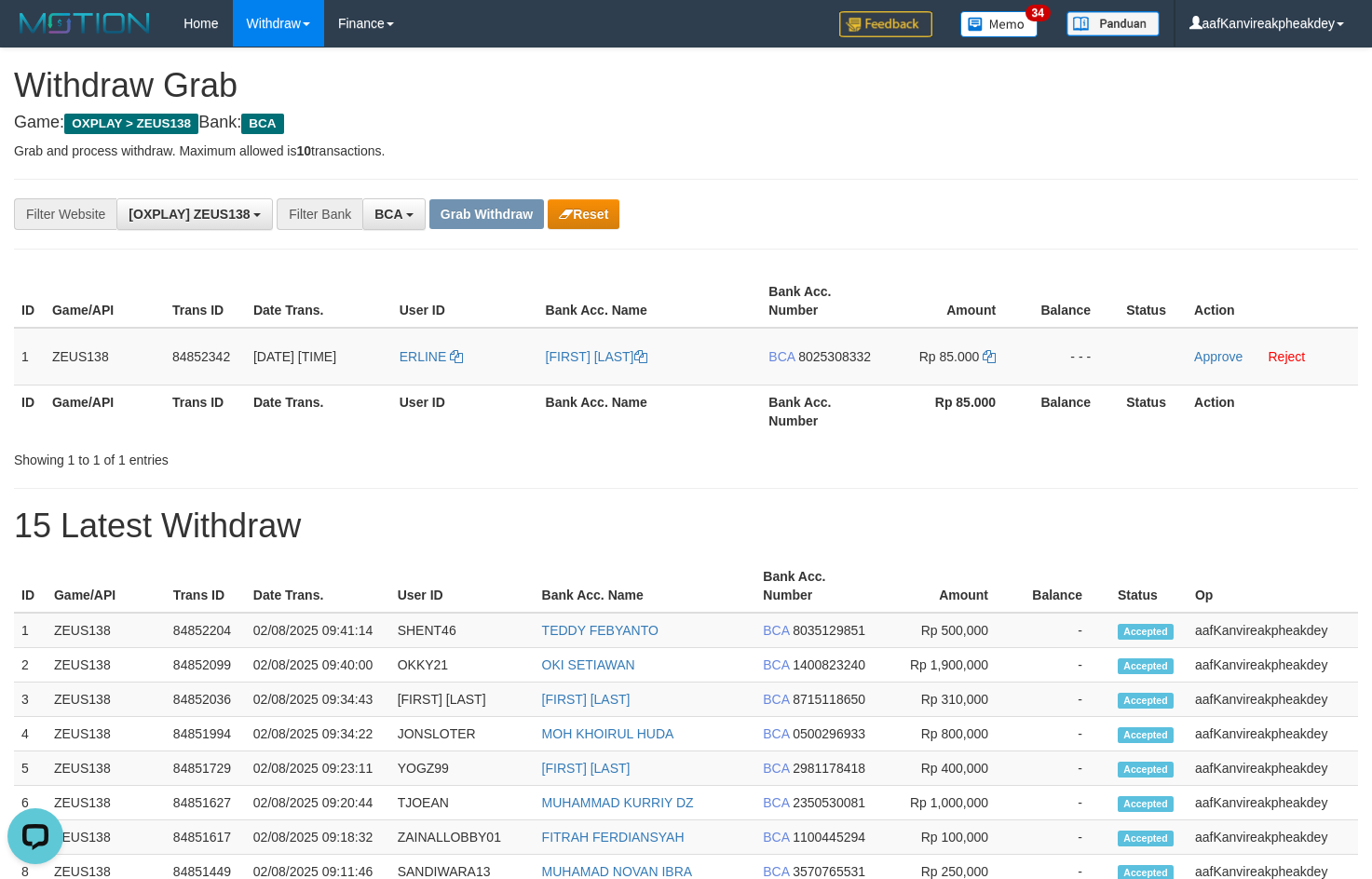 drag, startPoint x: 1123, startPoint y: 204, endPoint x: 1225, endPoint y: 204, distance: 102 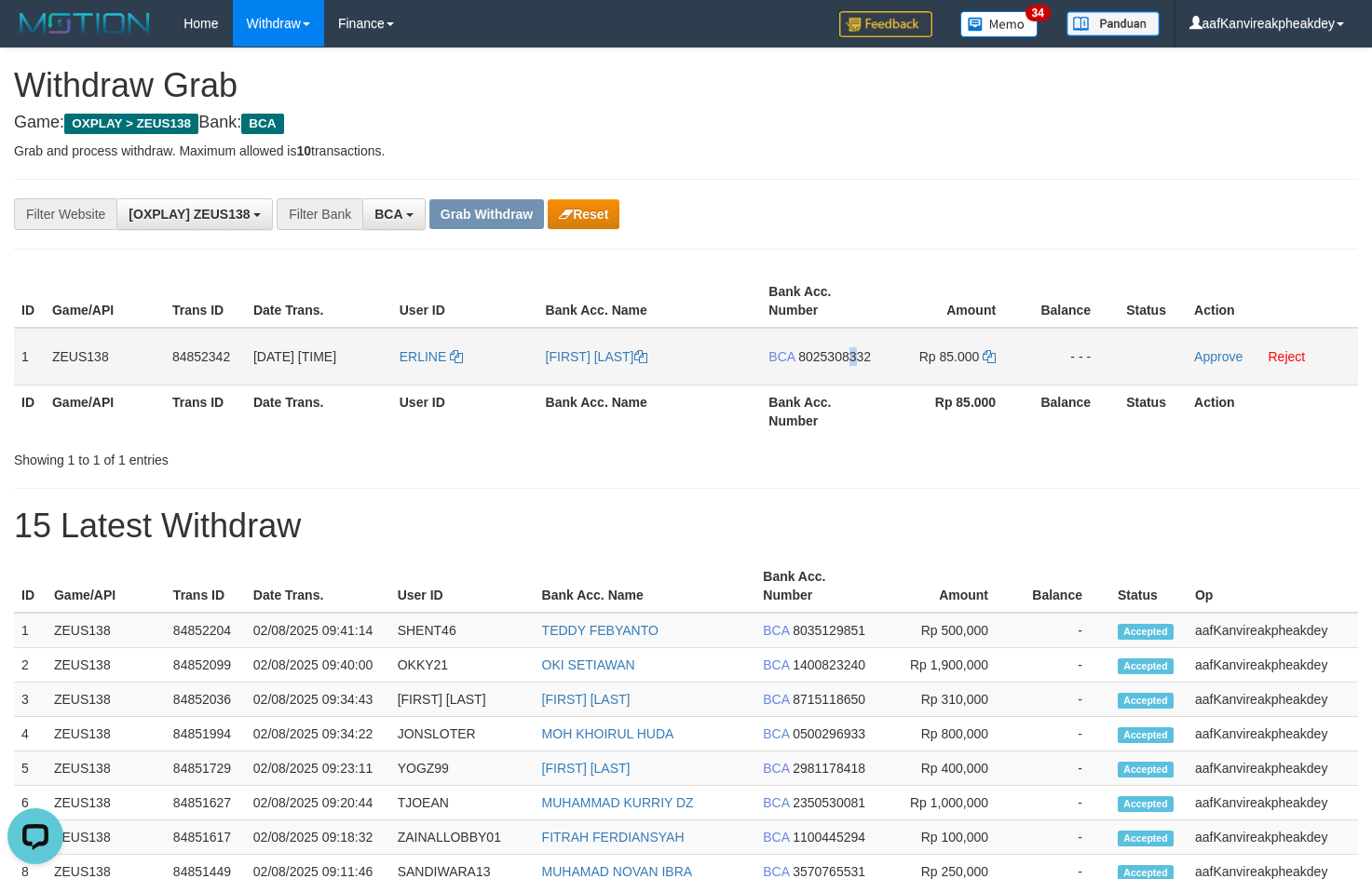 drag, startPoint x: 856, startPoint y: 349, endPoint x: 846, endPoint y: 354, distance: 11.18034 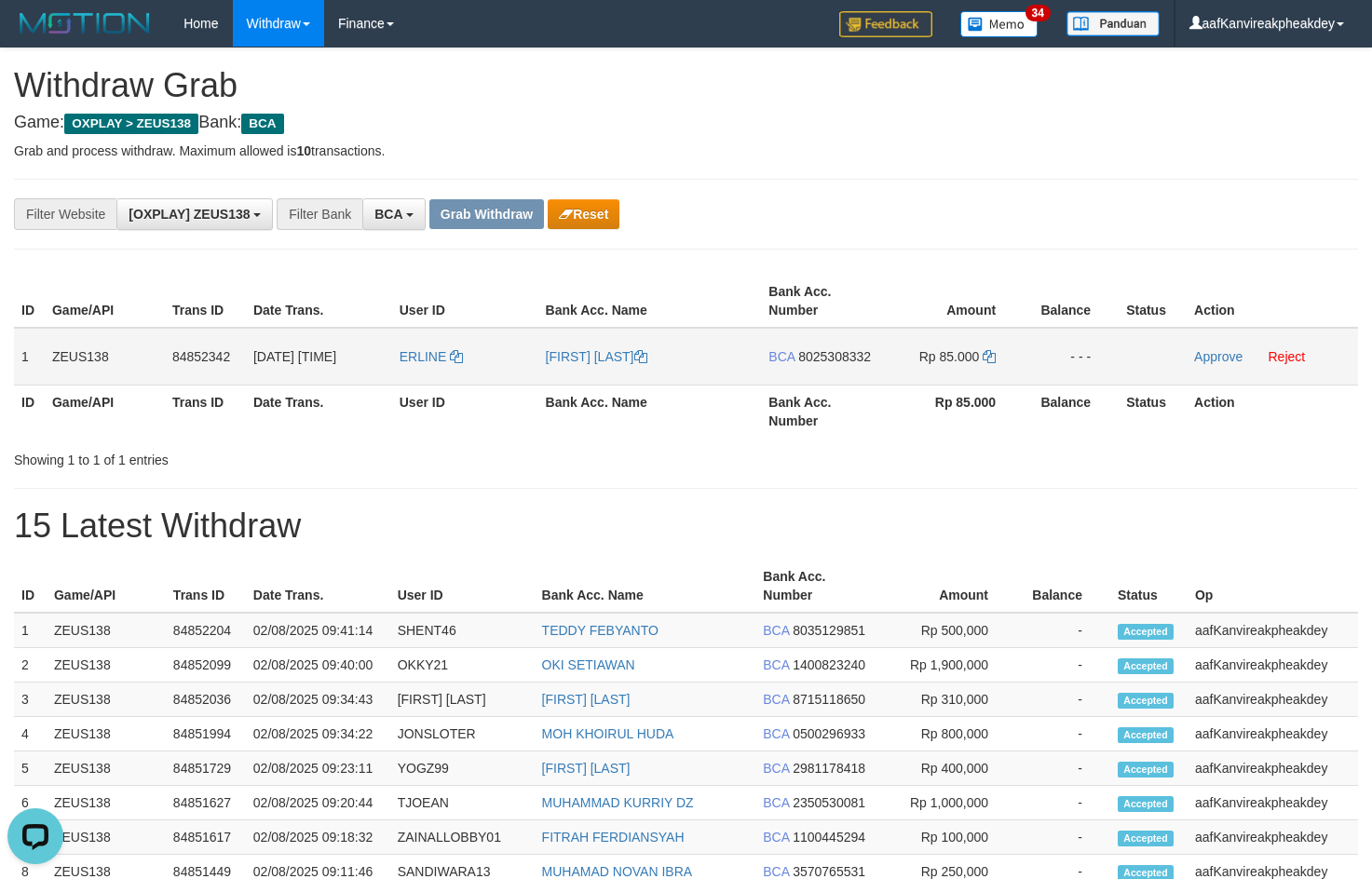 click on "8025308332" at bounding box center (835, 357) 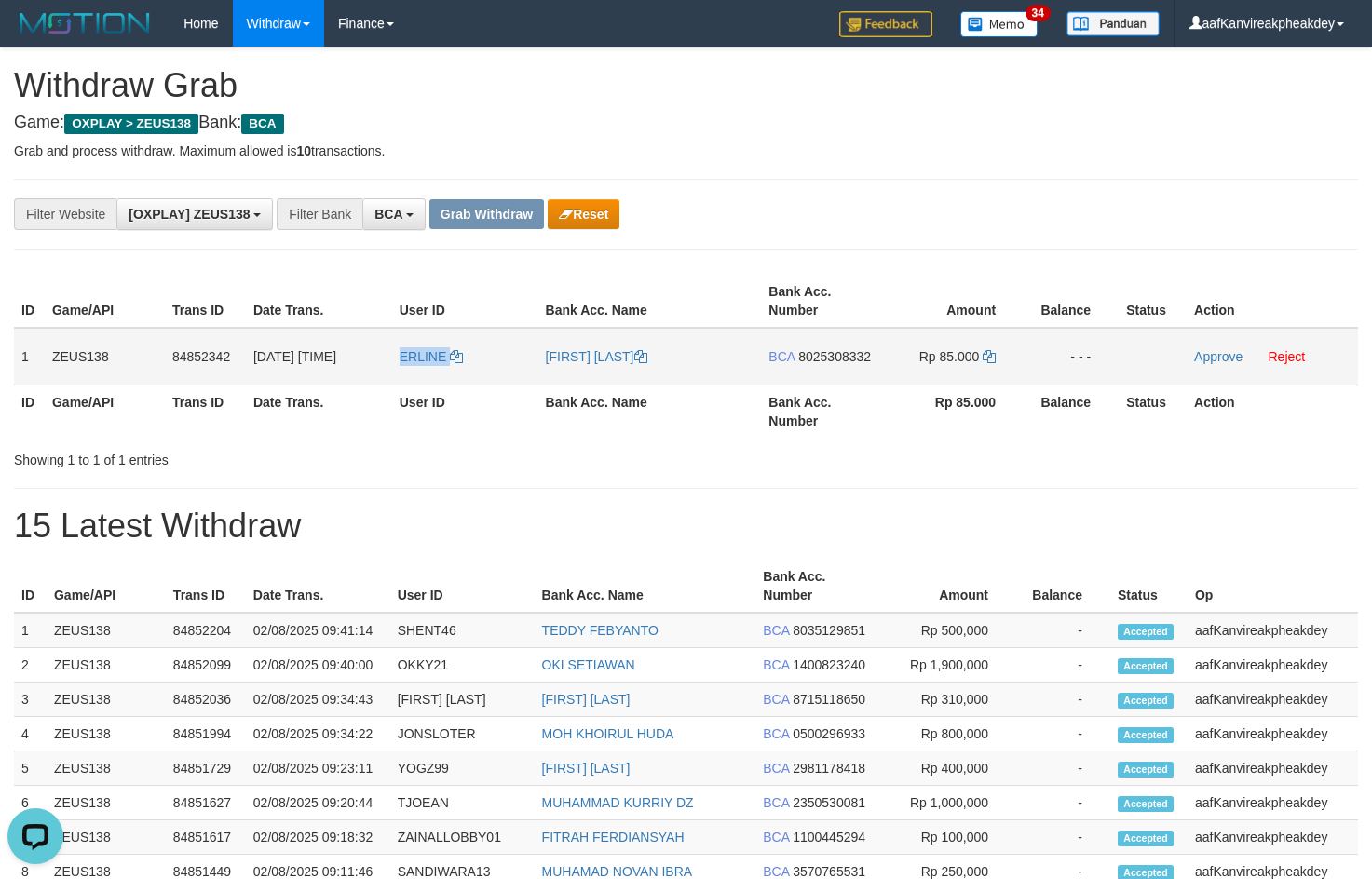 click on "ERLINE" at bounding box center (465, 357) 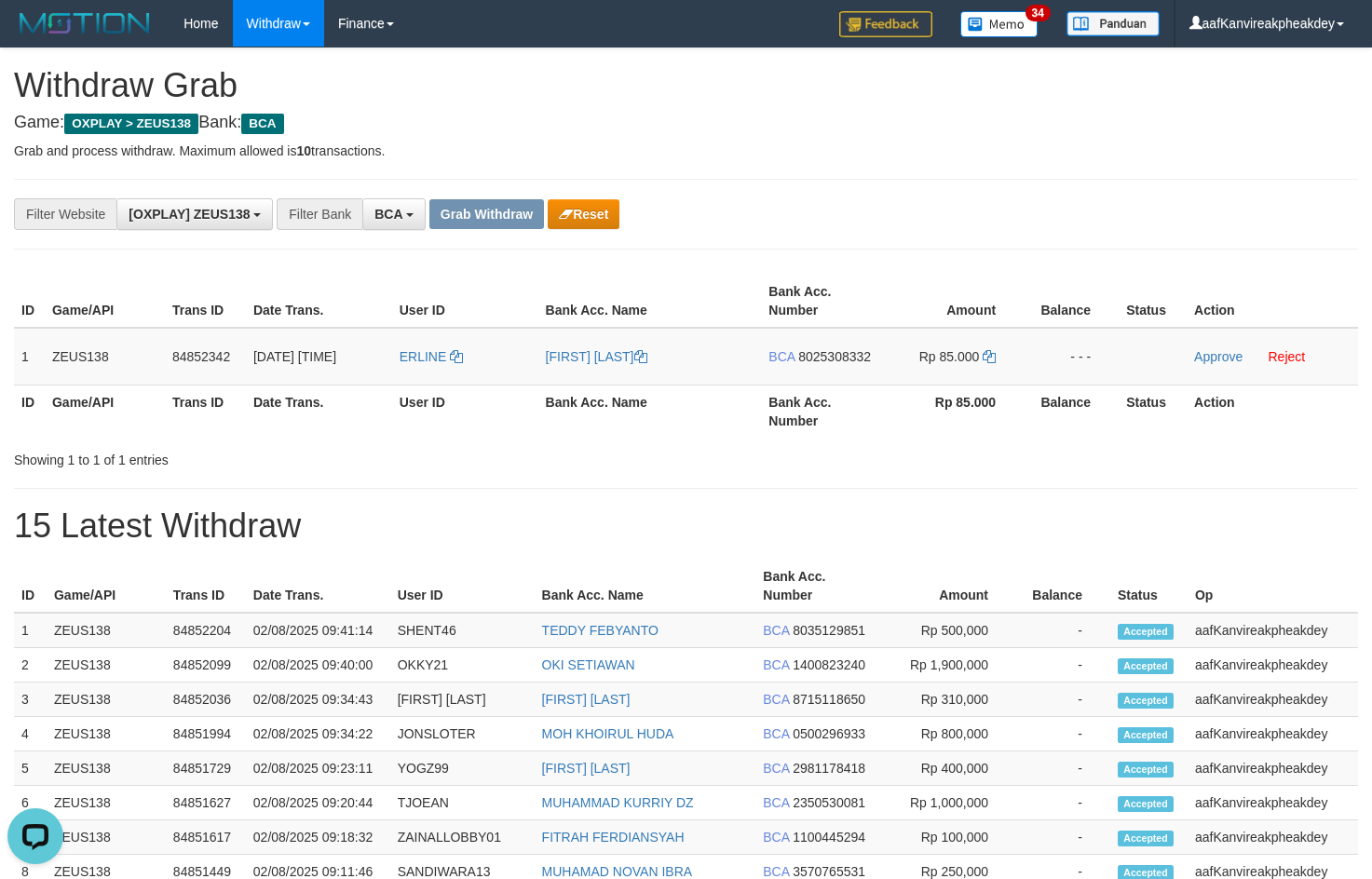 drag, startPoint x: 1056, startPoint y: 231, endPoint x: 1364, endPoint y: 359, distance: 333.5386 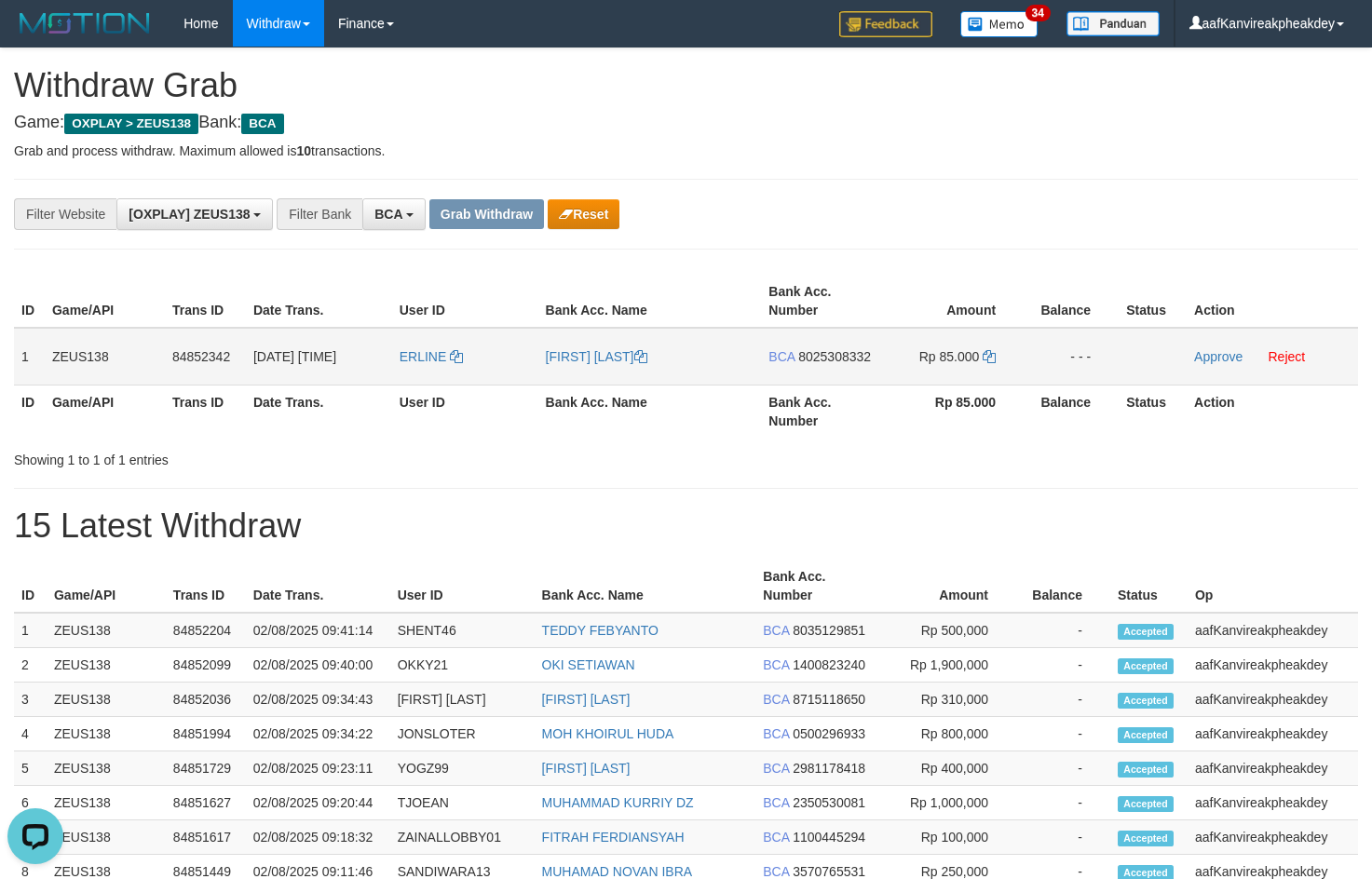 click on "8025308332" at bounding box center [835, 357] 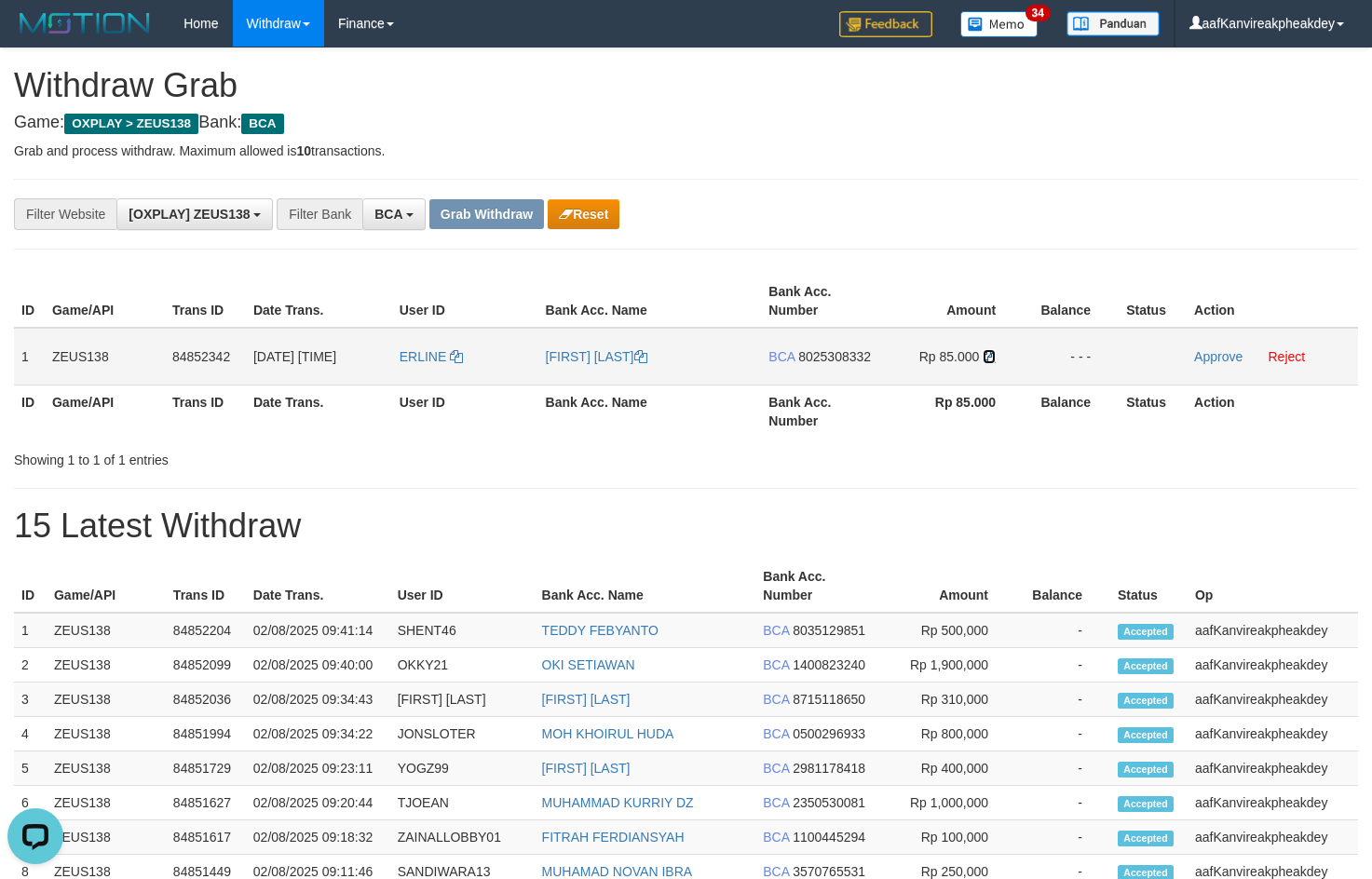 click at bounding box center (989, 357) 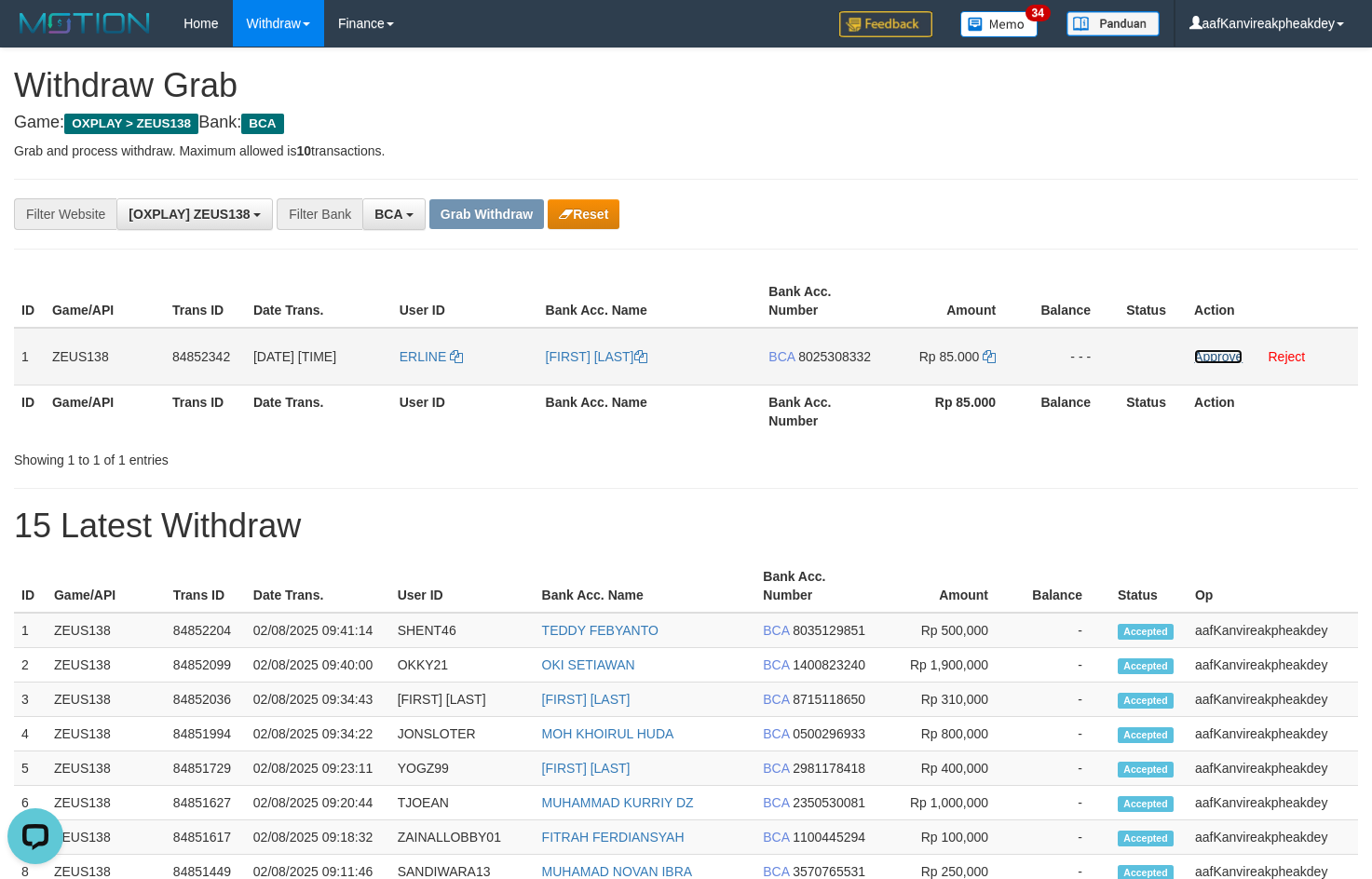 drag, startPoint x: 1201, startPoint y: 359, endPoint x: 1053, endPoint y: 375, distance: 148.86235 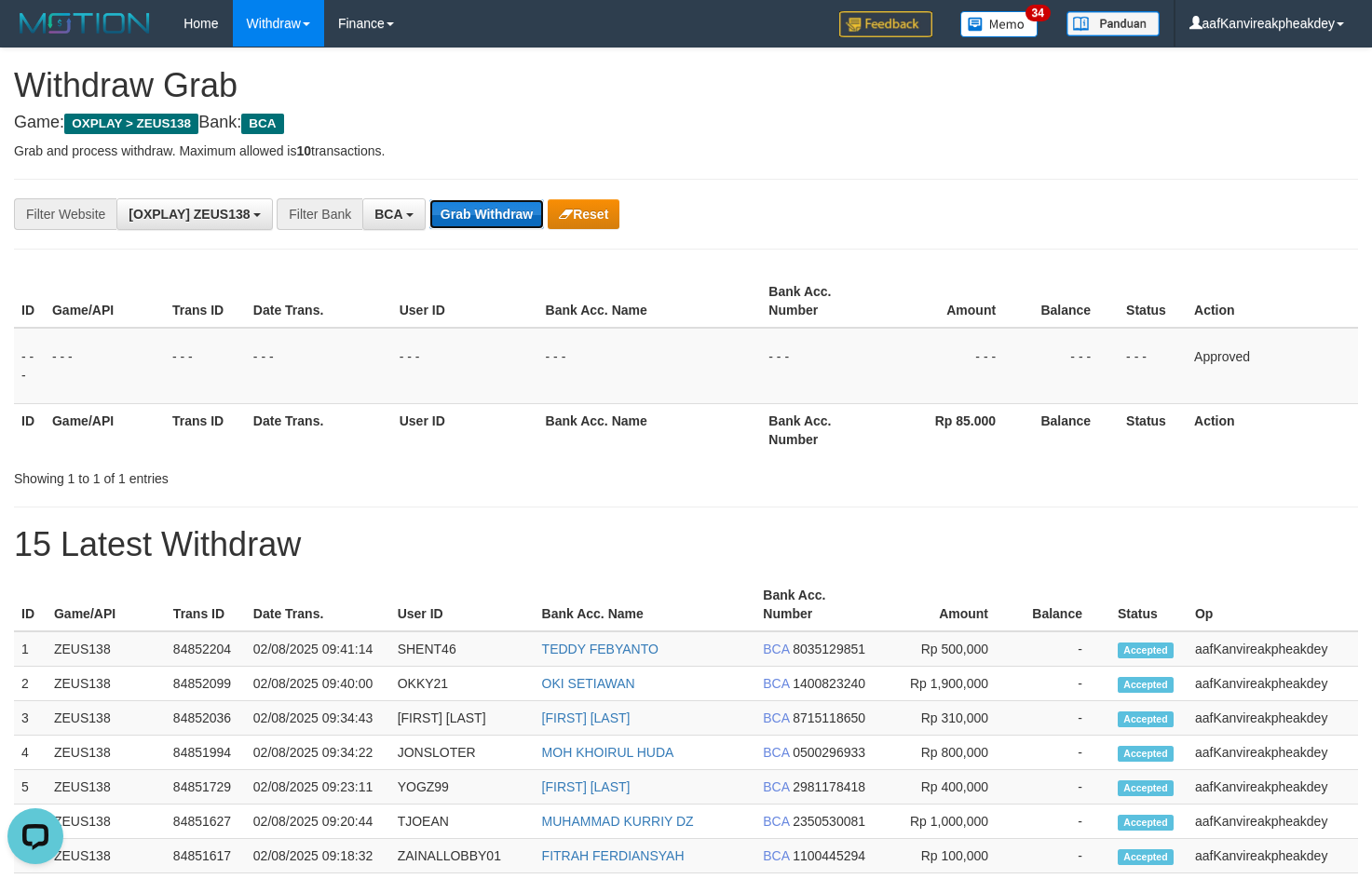 click on "Grab Withdraw" at bounding box center (486, 214) 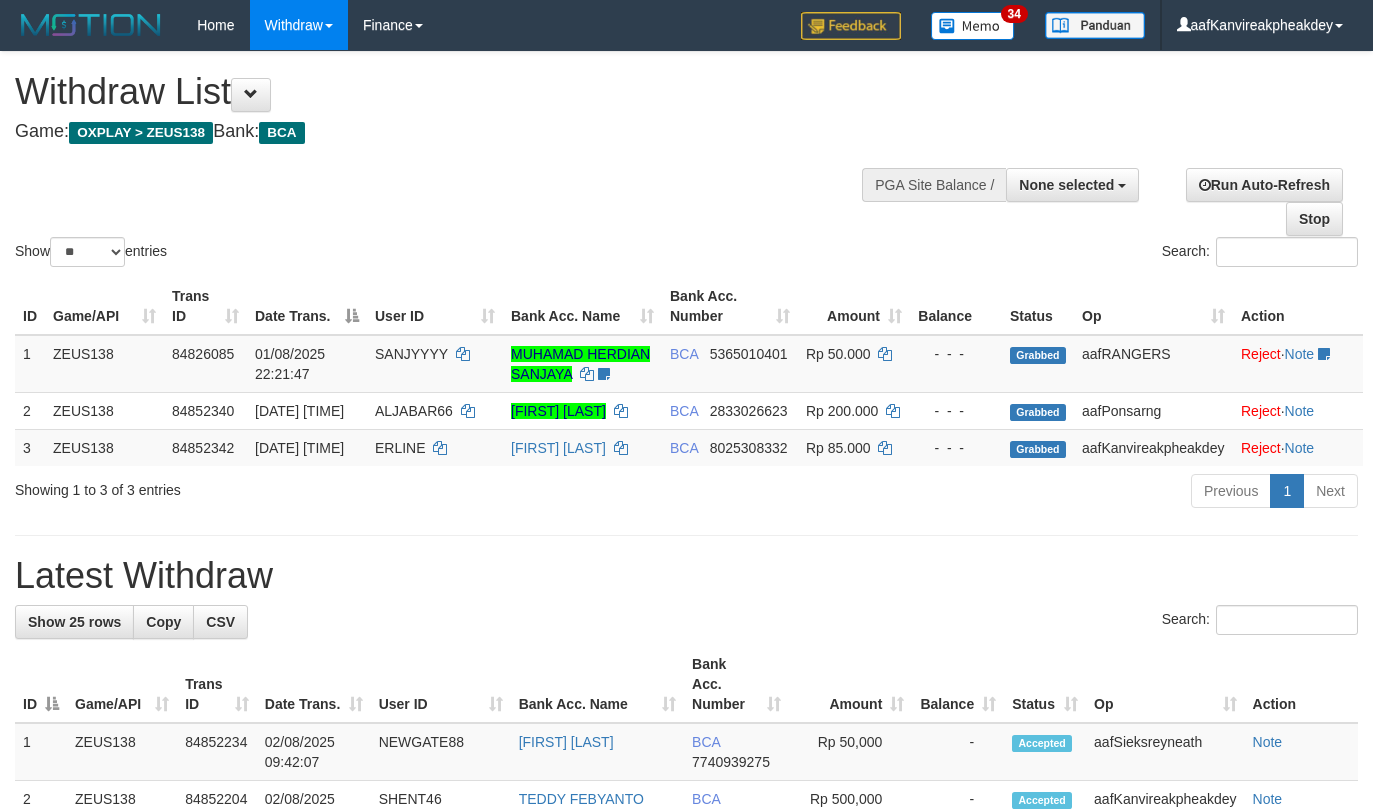 select 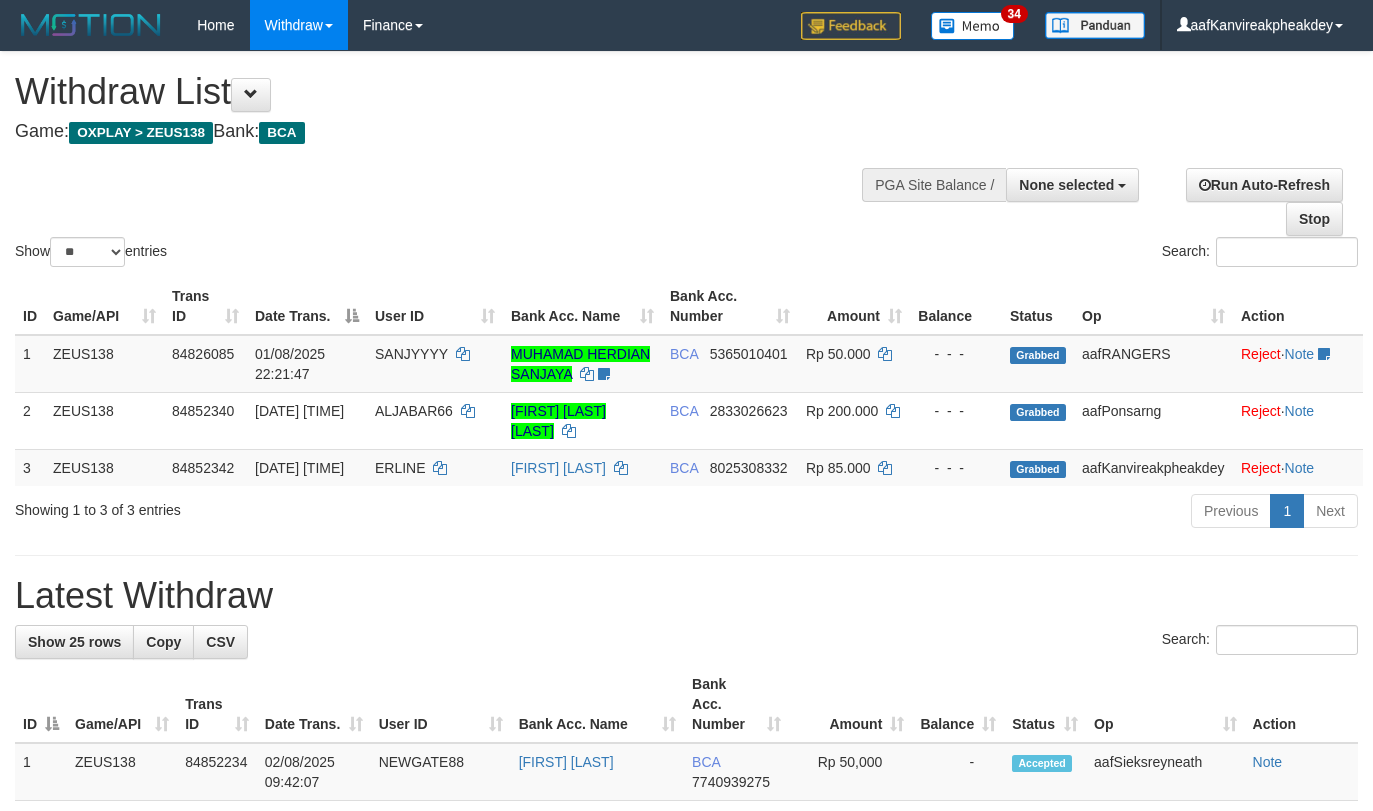 select 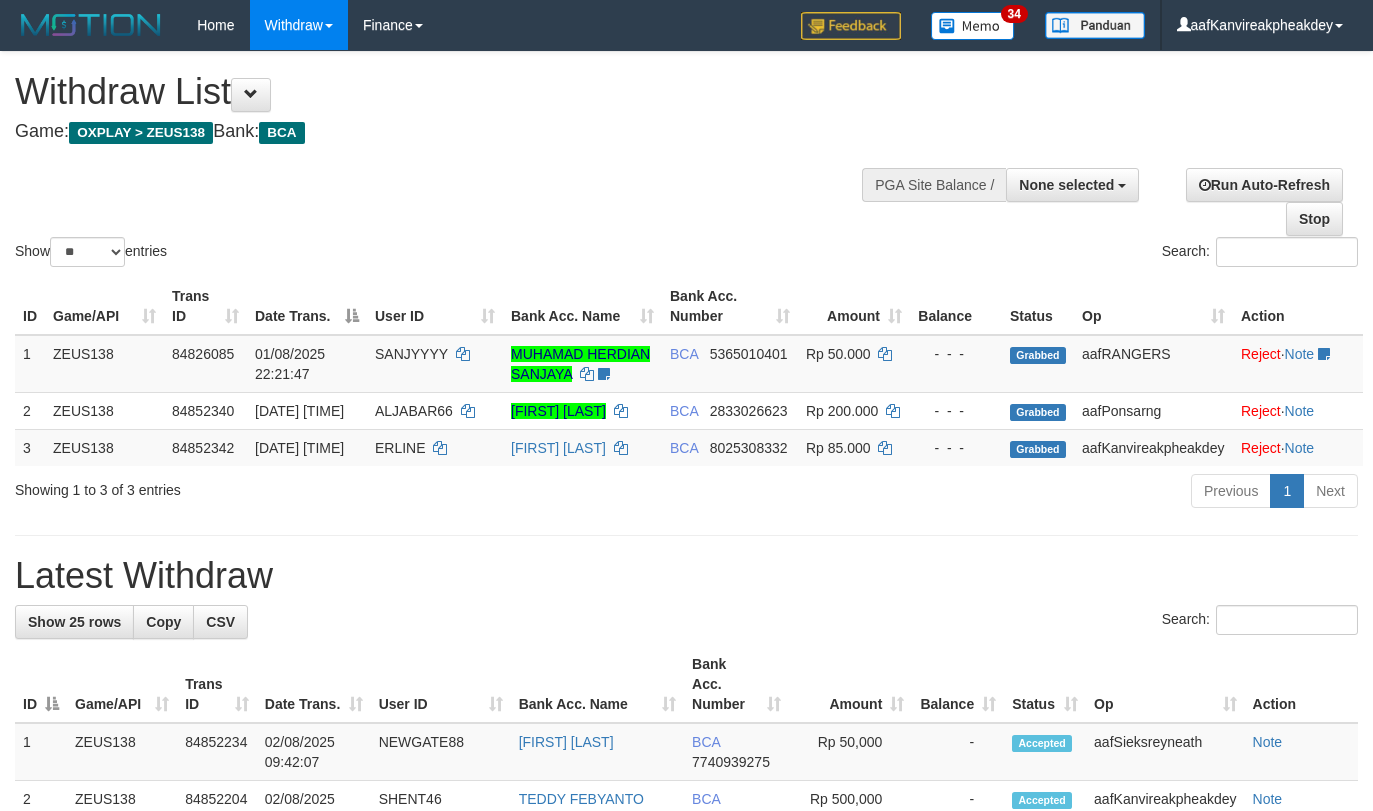 select 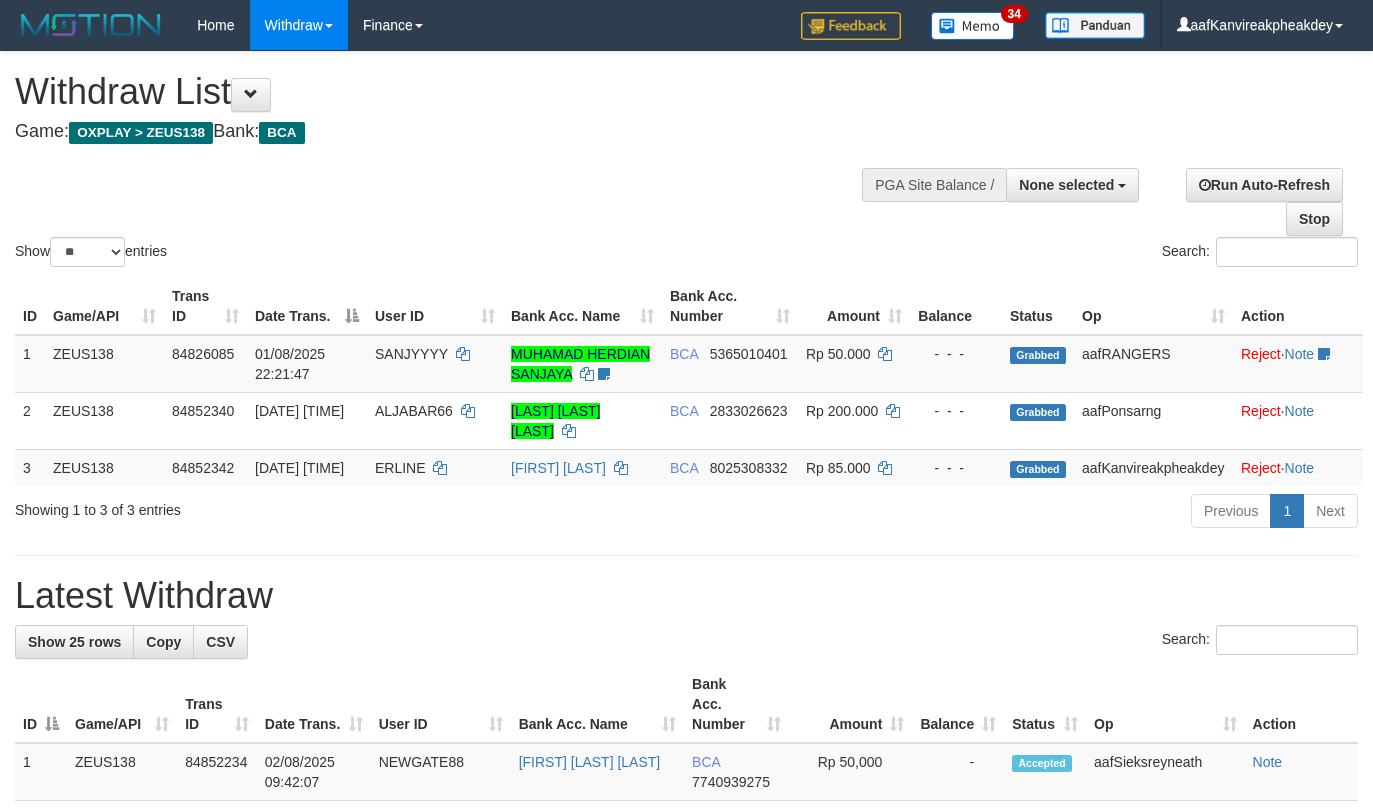 select 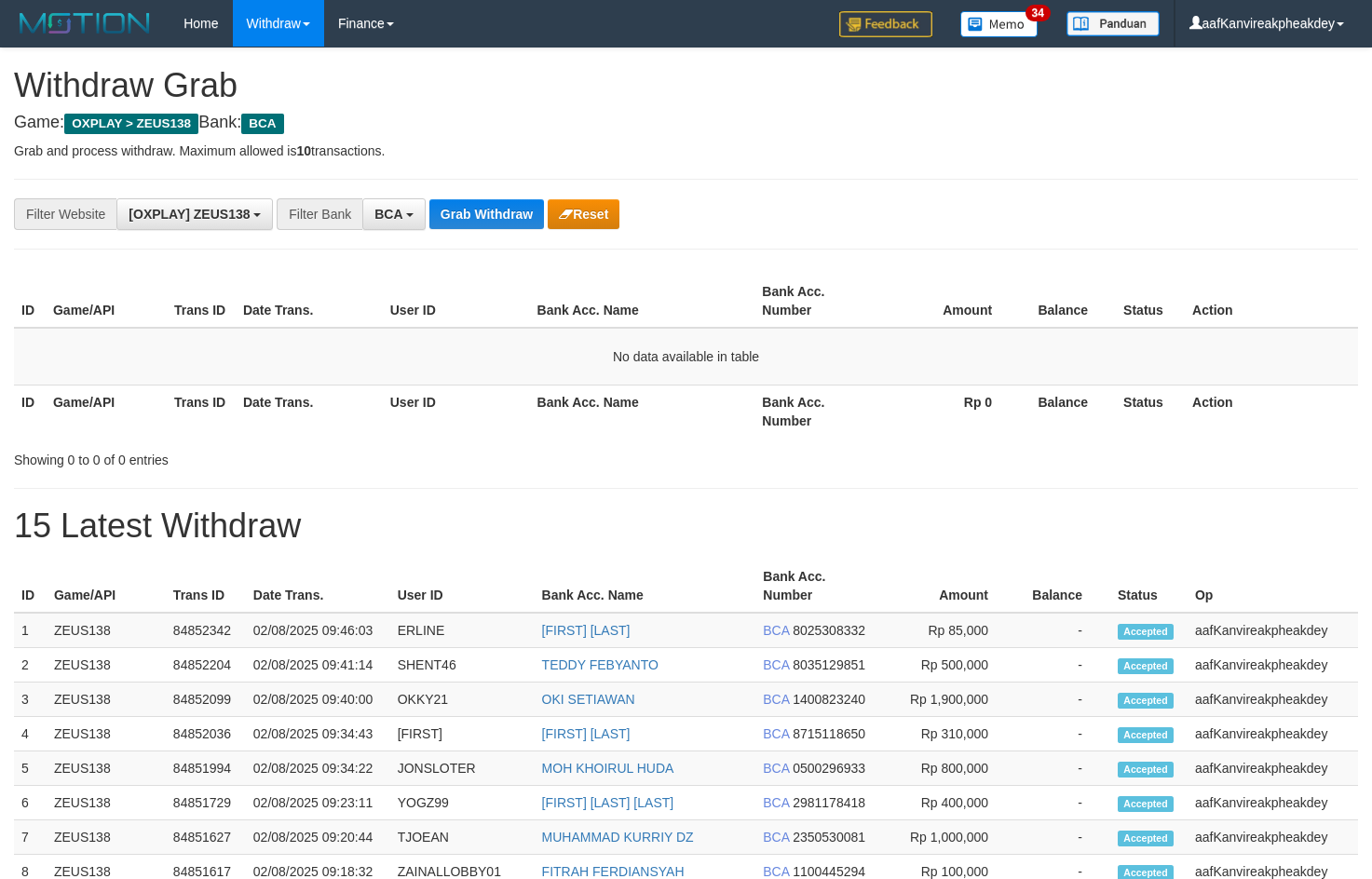 scroll, scrollTop: 0, scrollLeft: 0, axis: both 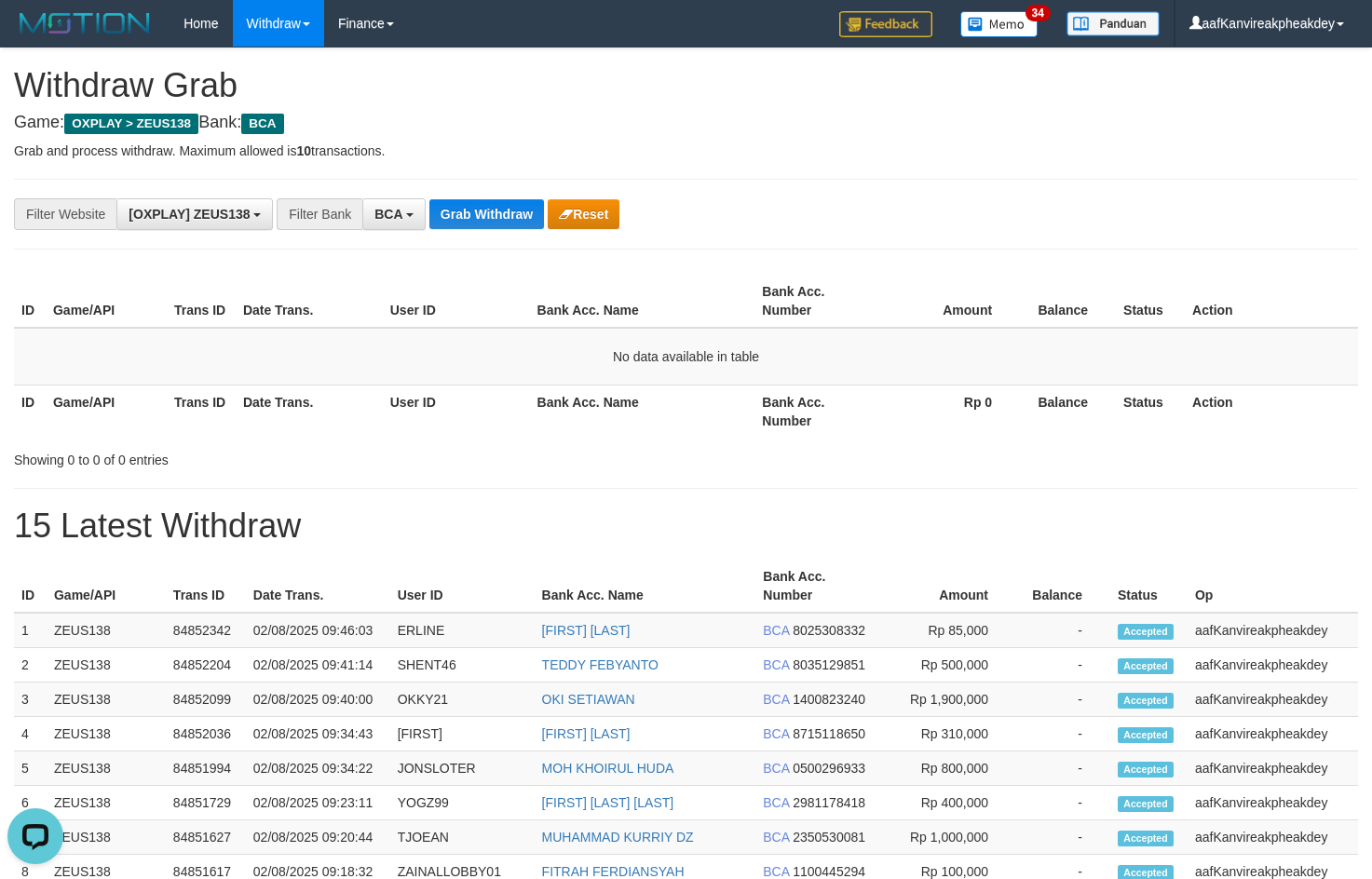 drag, startPoint x: 504, startPoint y: 501, endPoint x: 592, endPoint y: 480, distance: 90.471 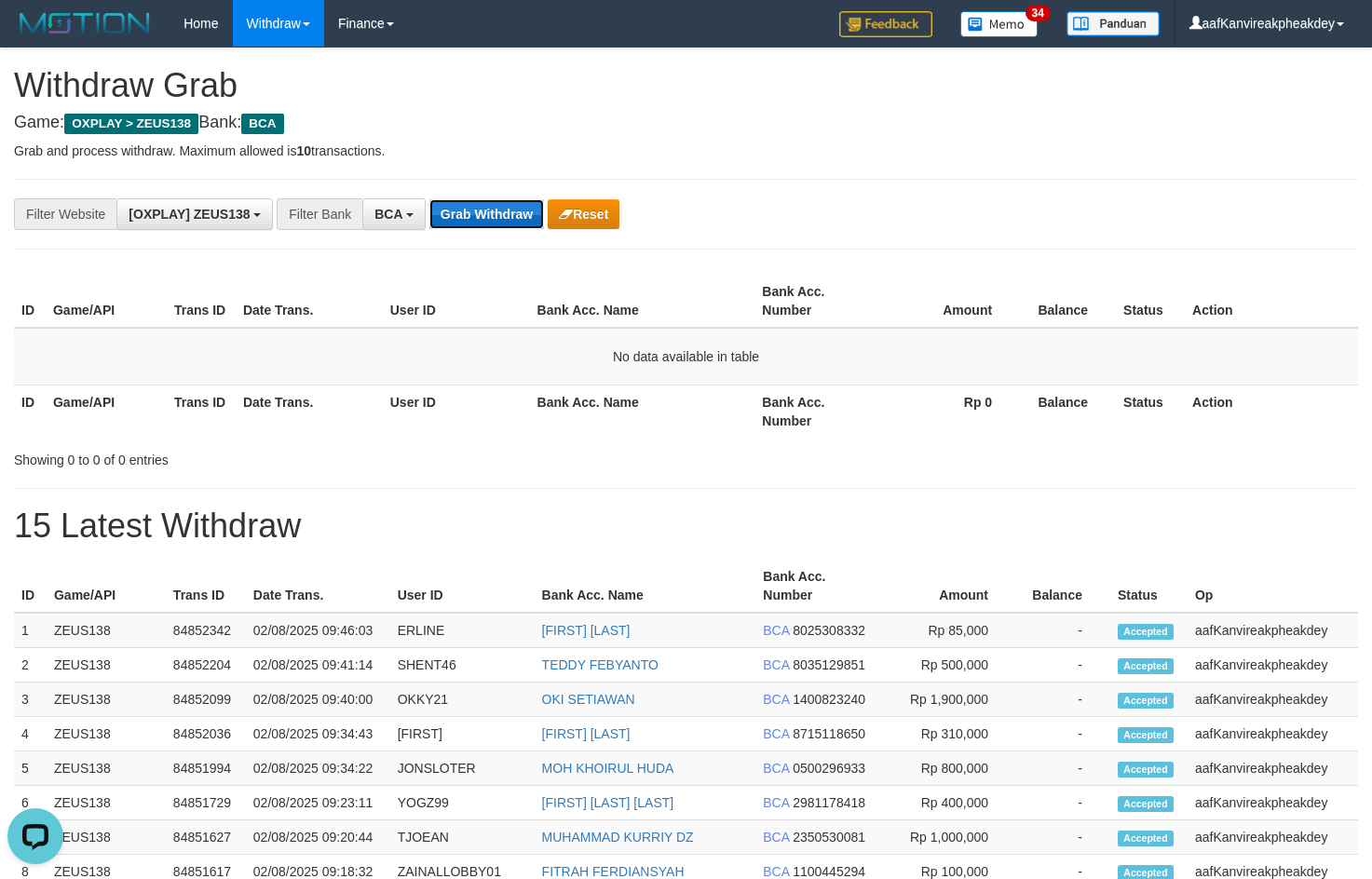 click on "Grab Withdraw" at bounding box center (486, 214) 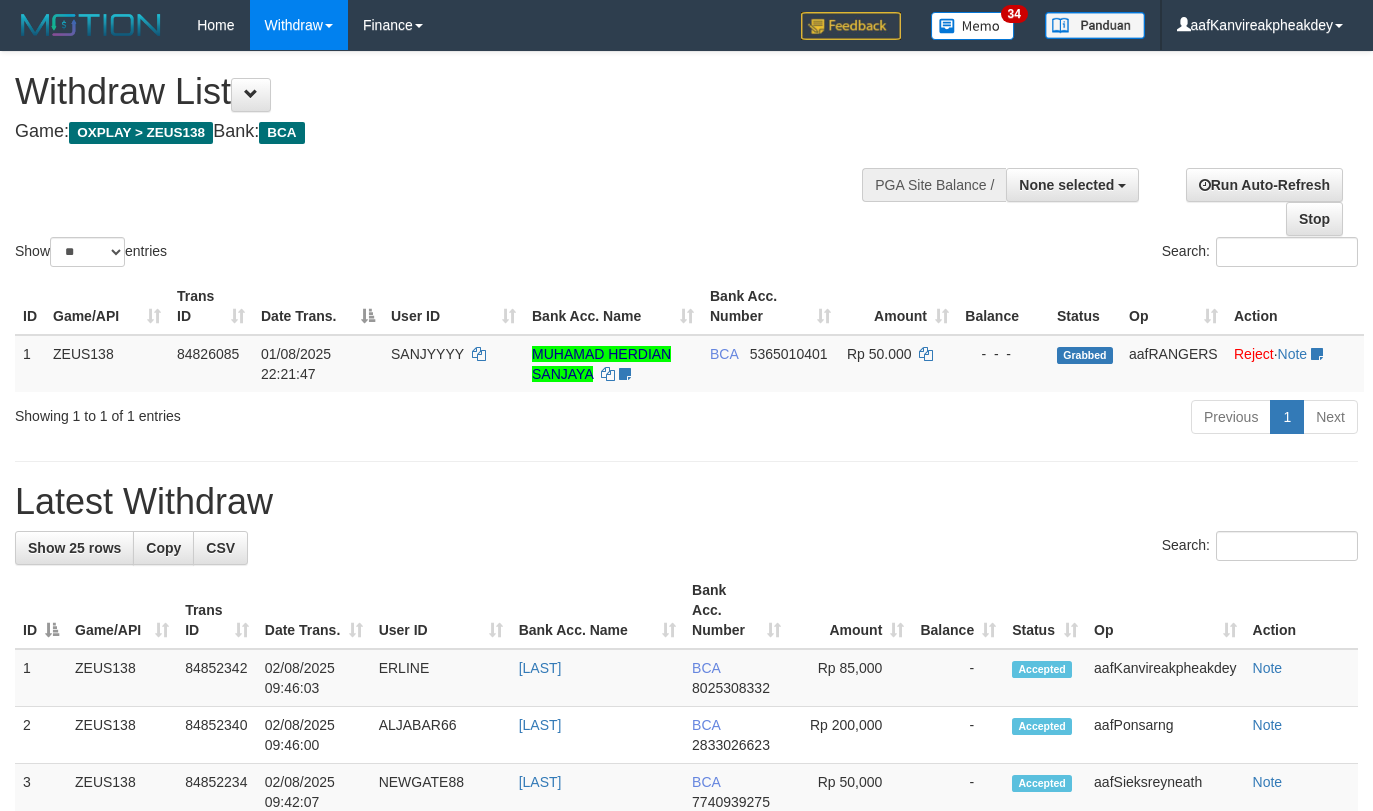 select 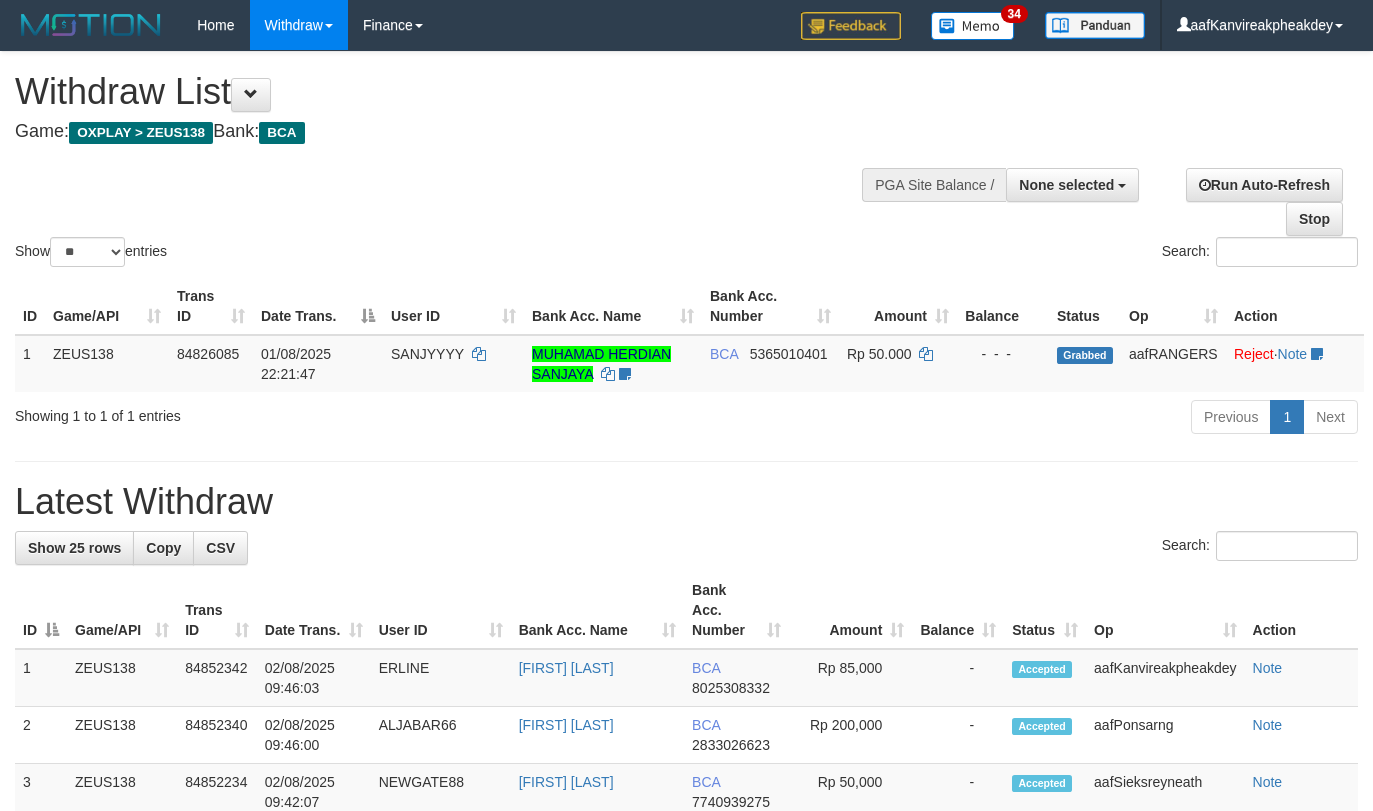 select 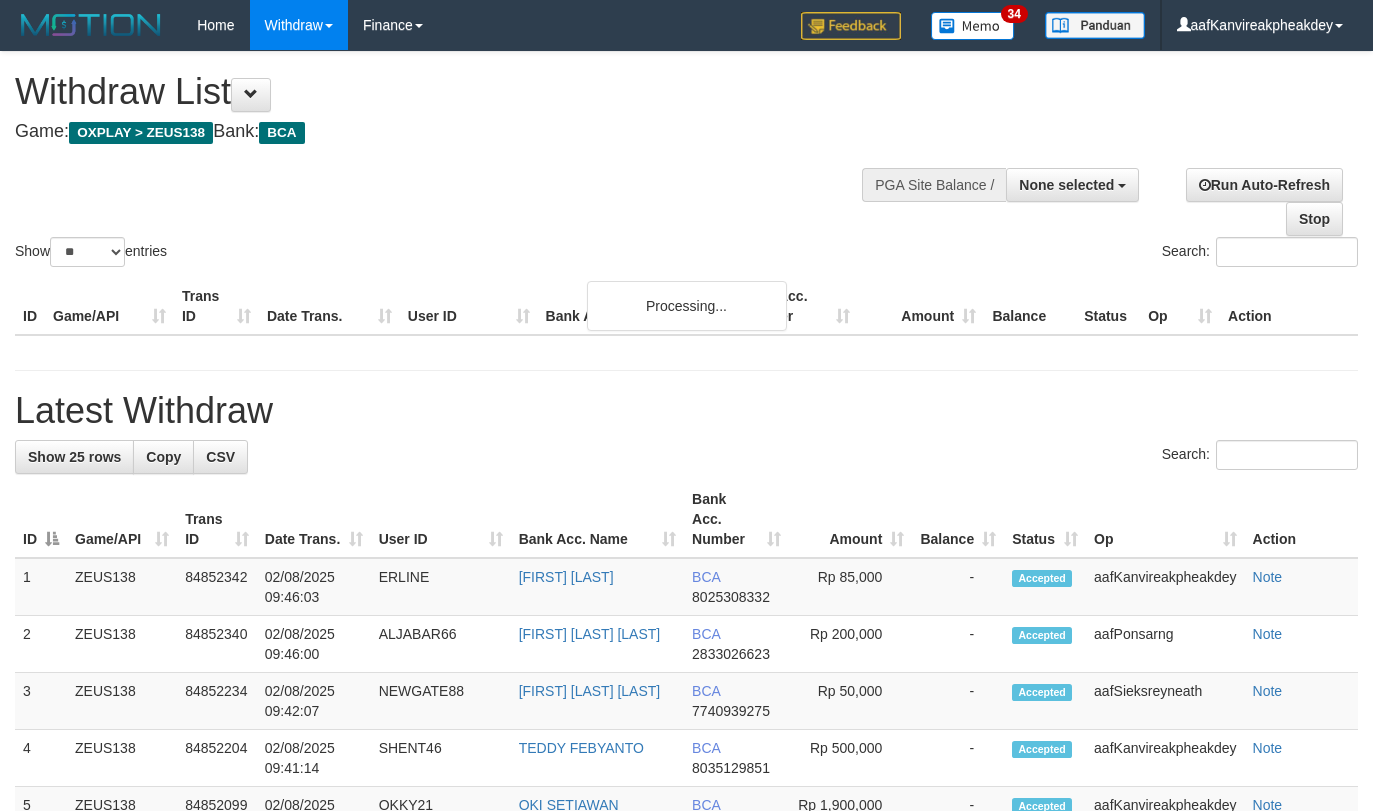 select 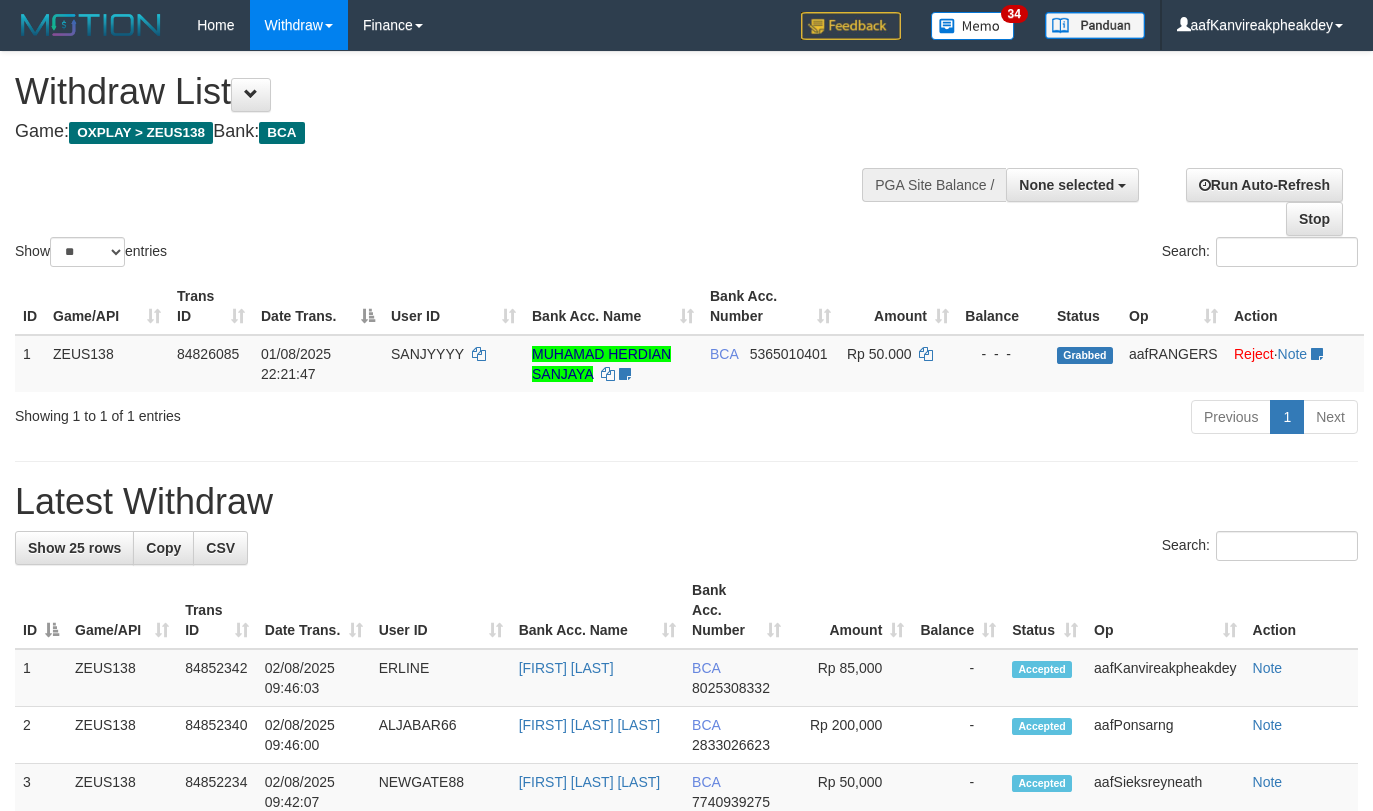 select 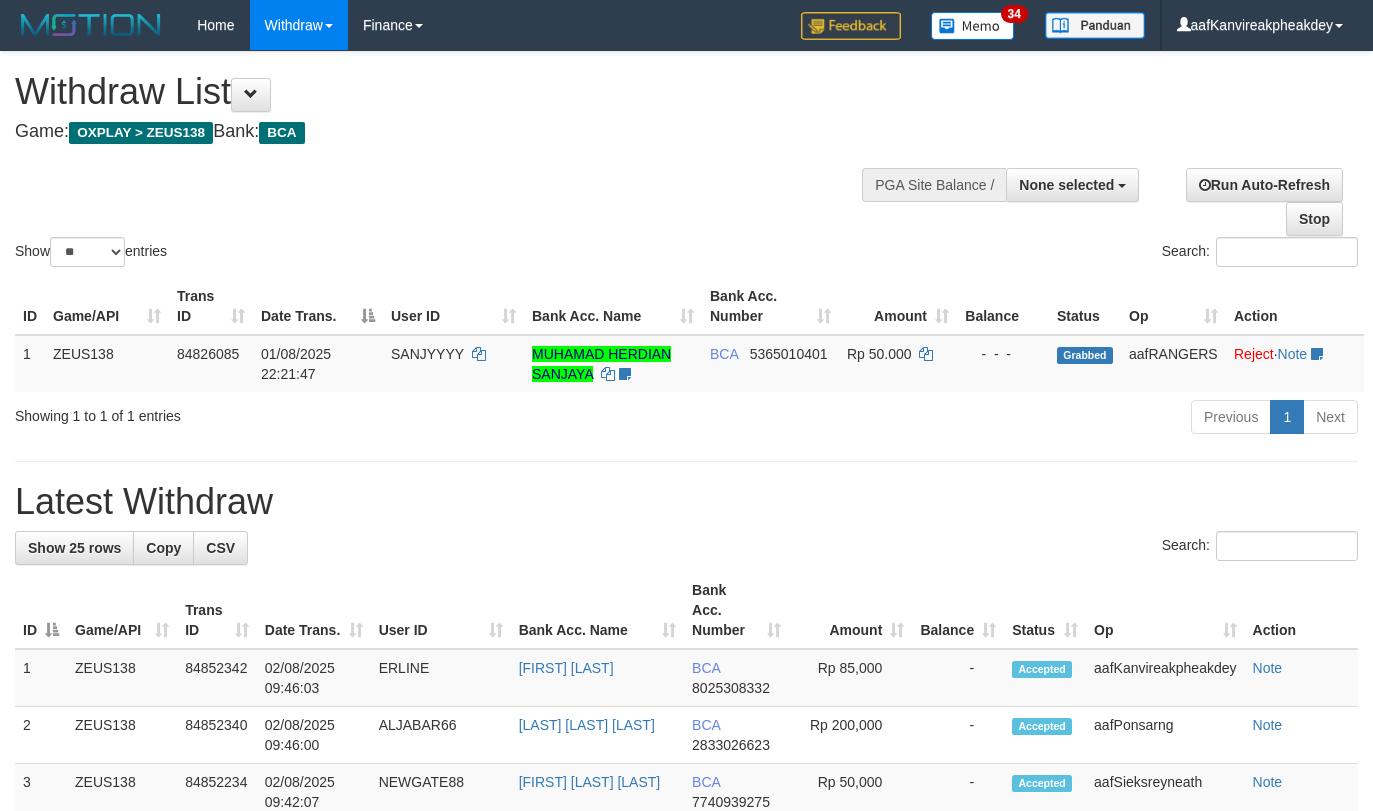 select 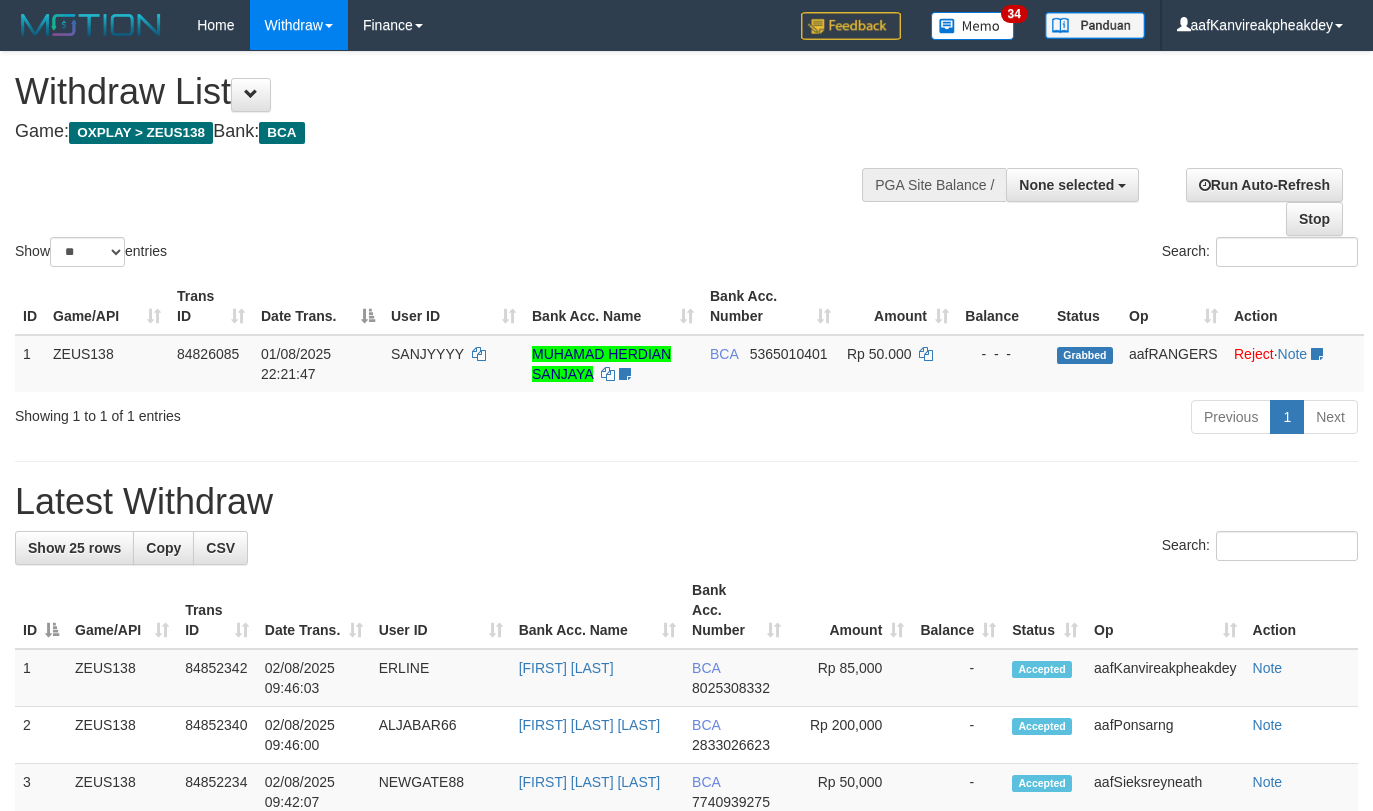 select 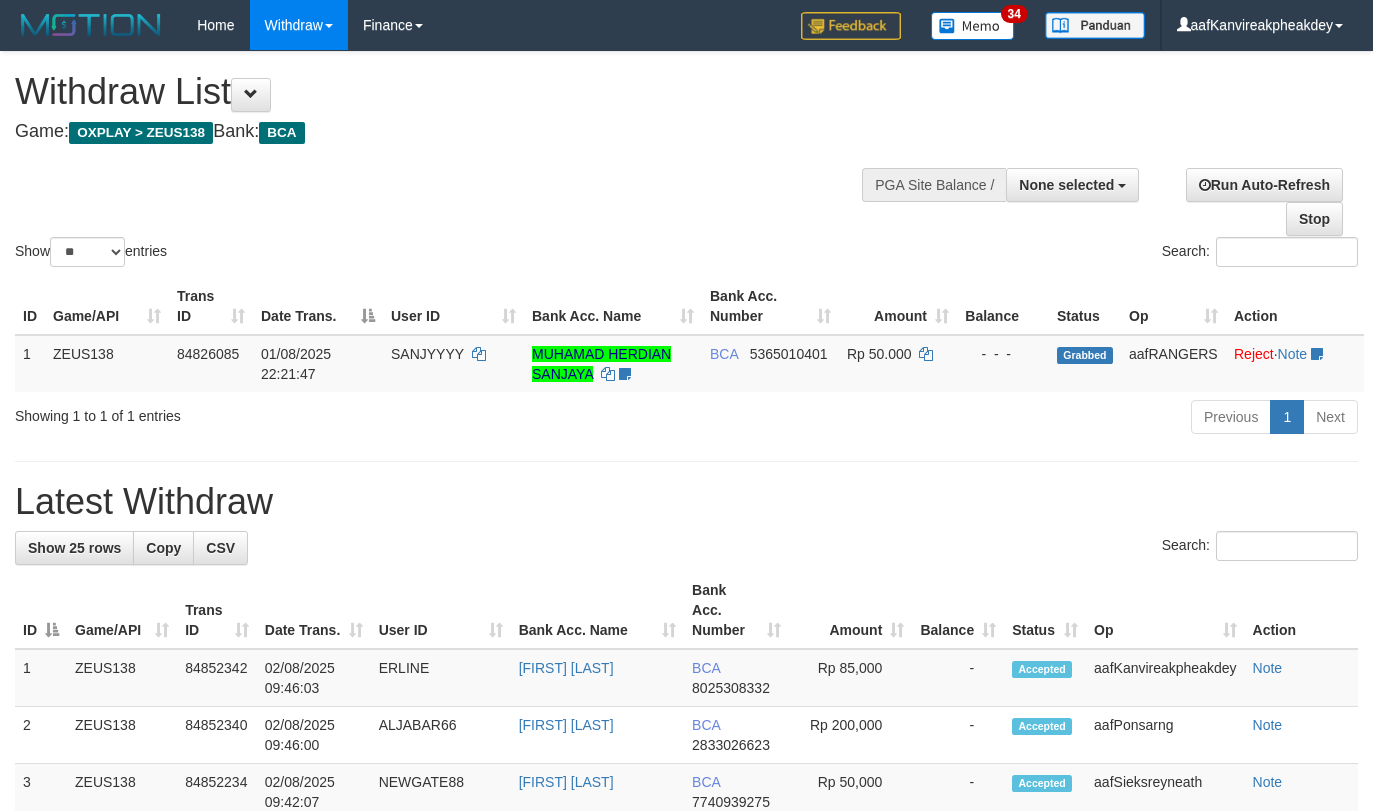 select 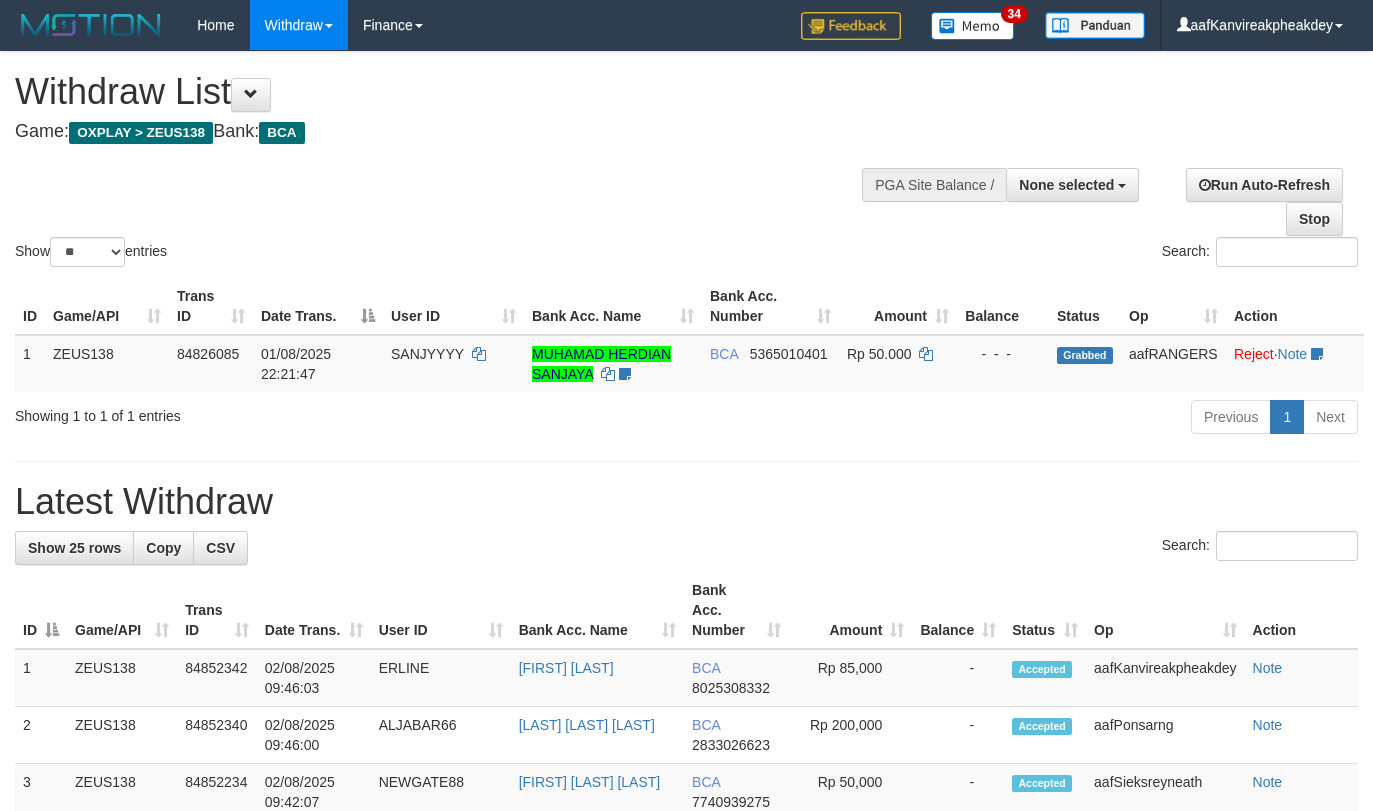 select 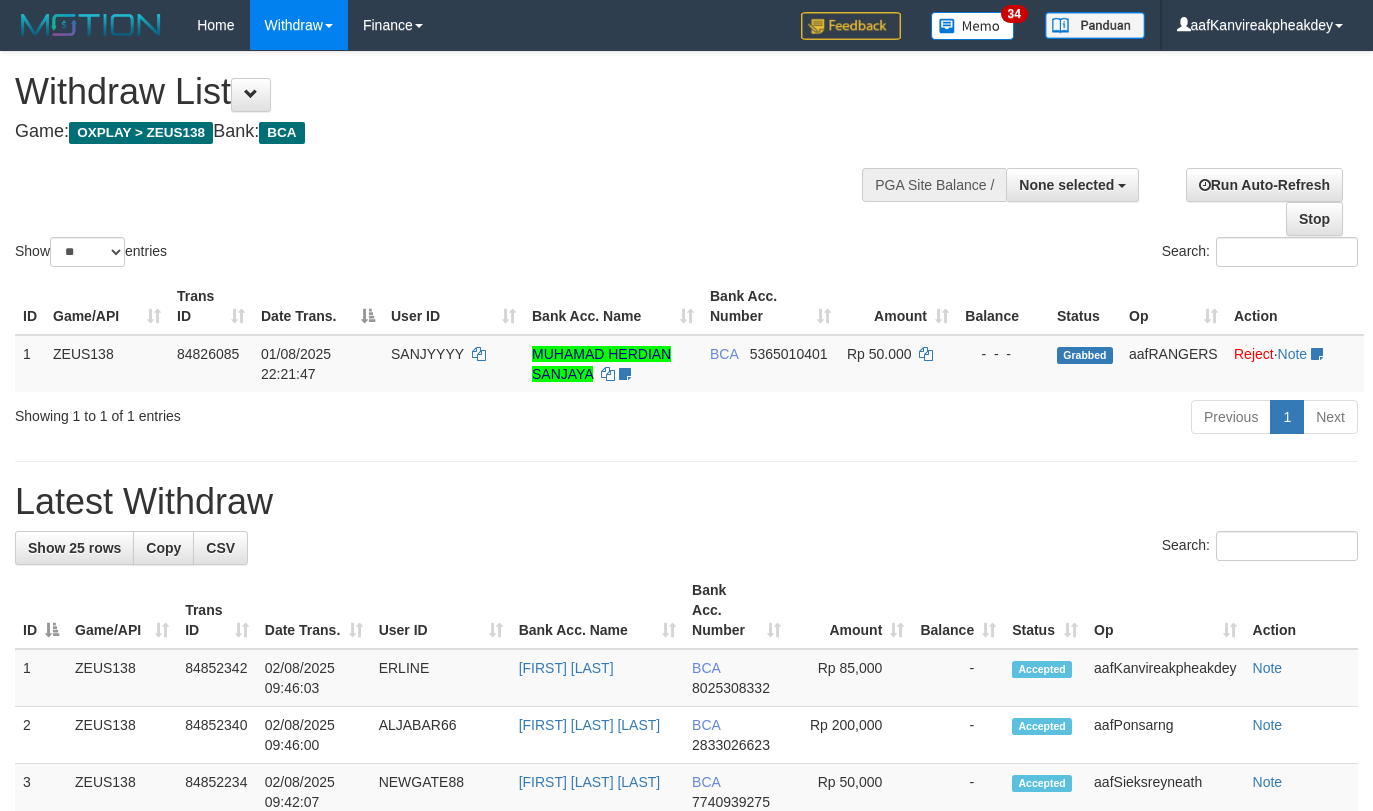 select 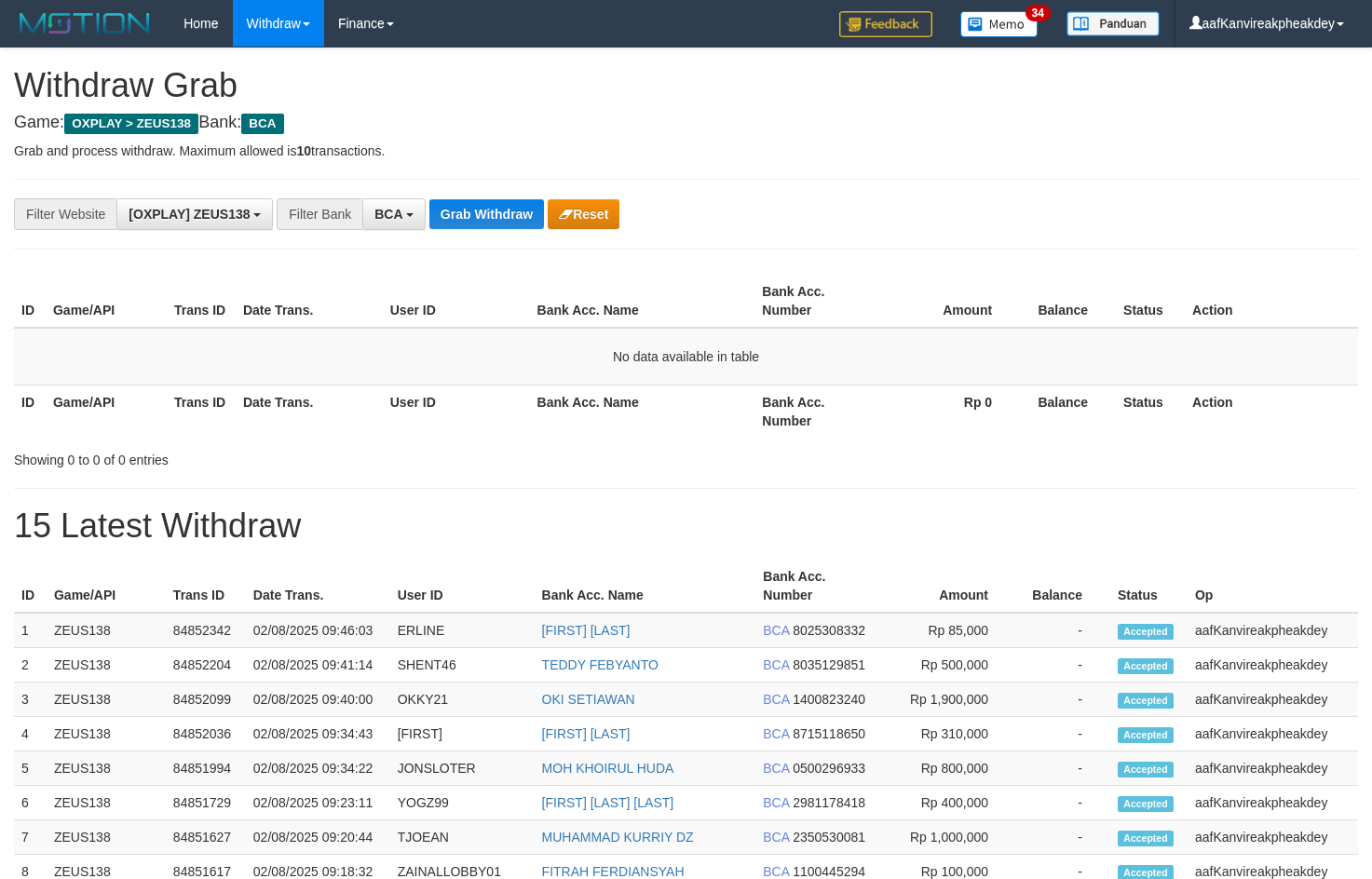 scroll, scrollTop: 0, scrollLeft: 0, axis: both 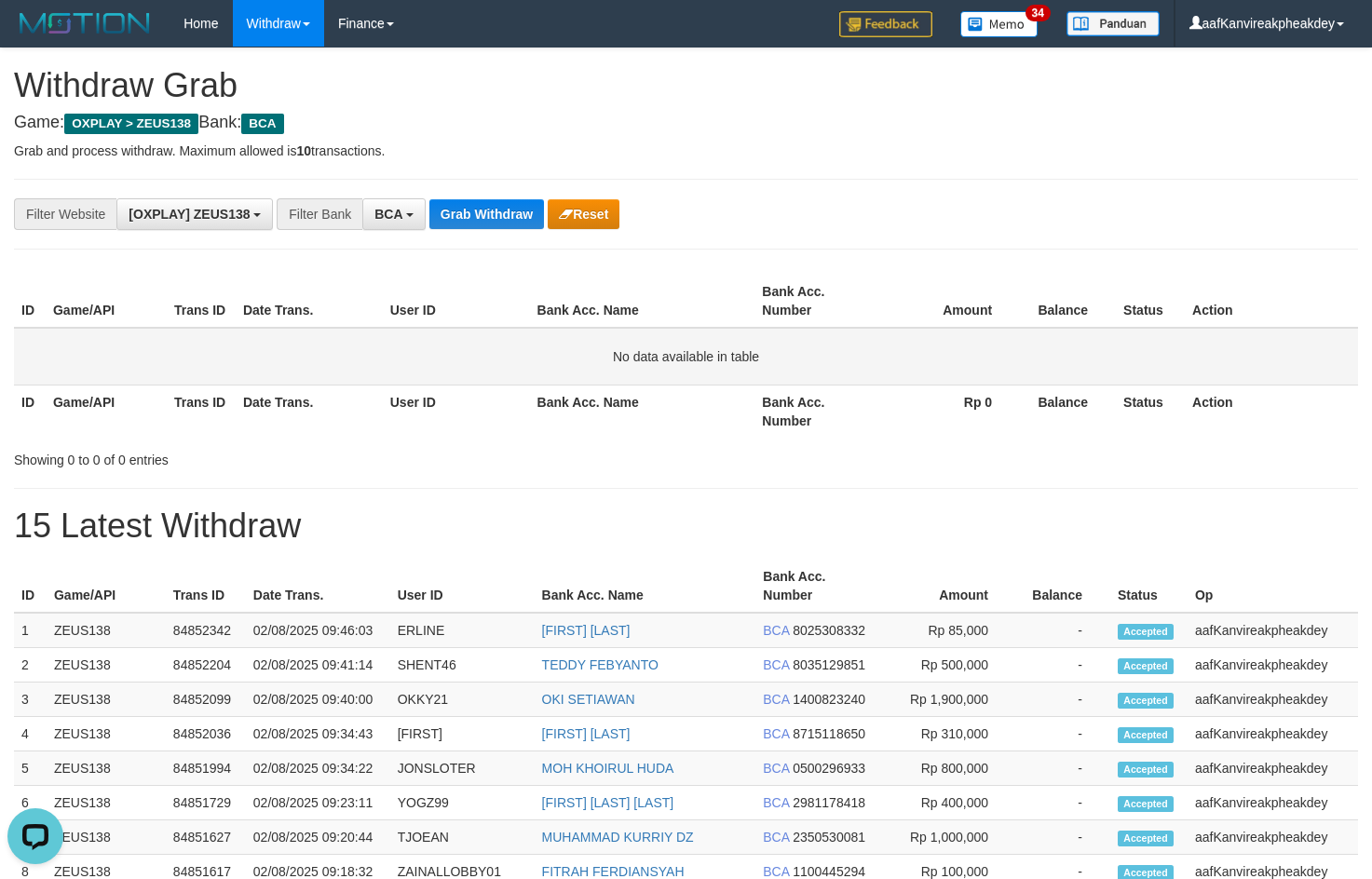 click on "No data available in table" at bounding box center [686, 357] 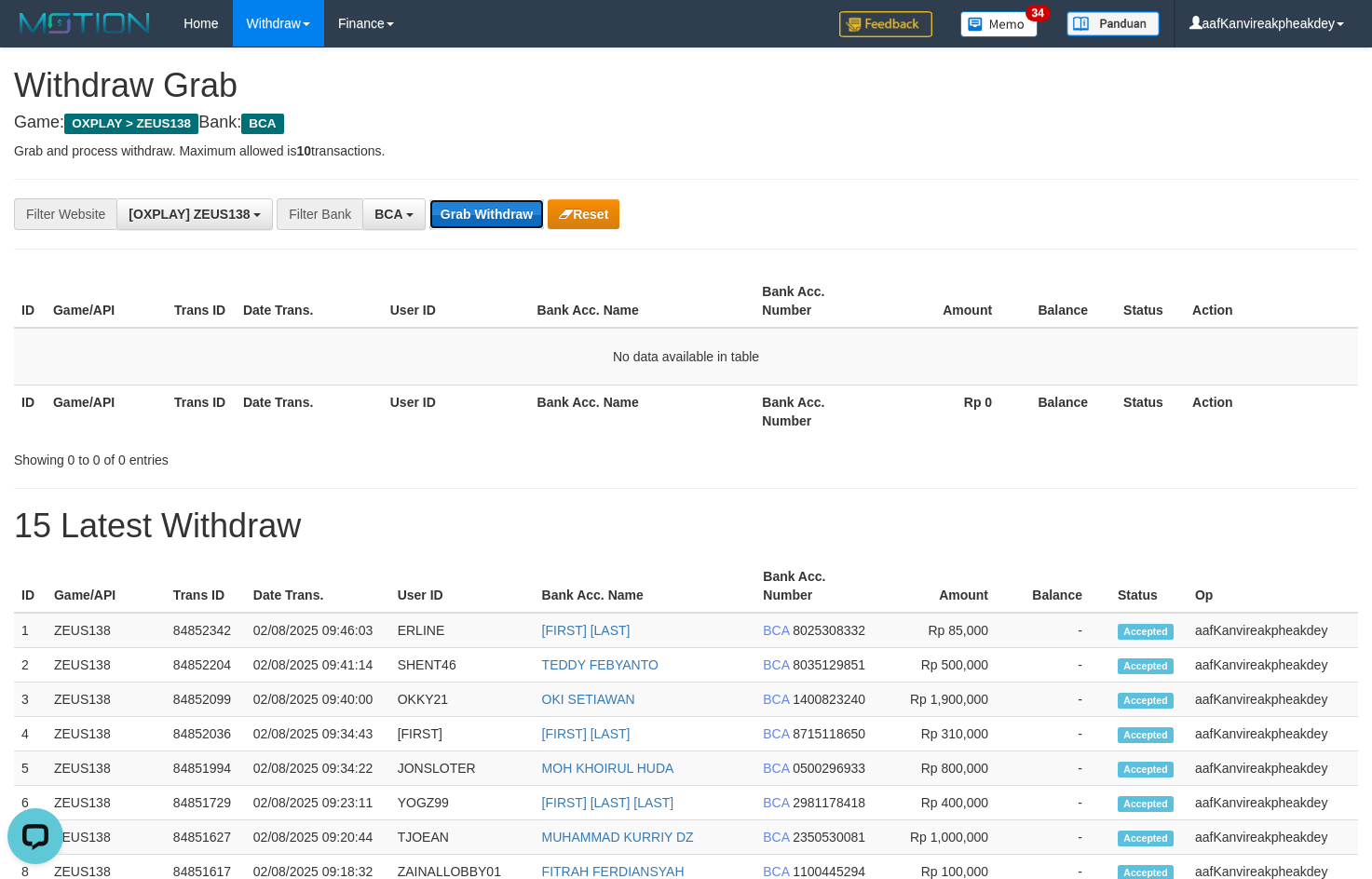click on "Grab Withdraw" at bounding box center [486, 214] 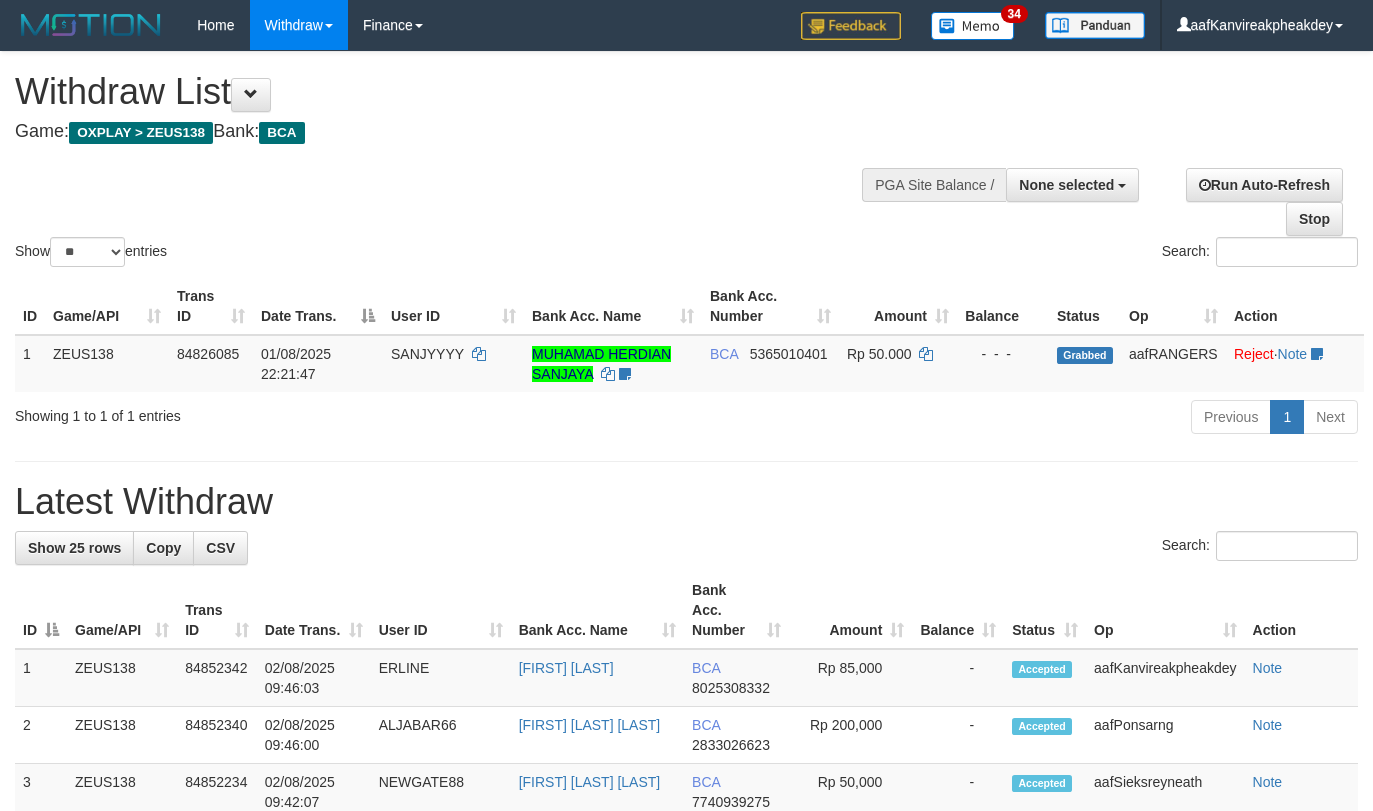 select 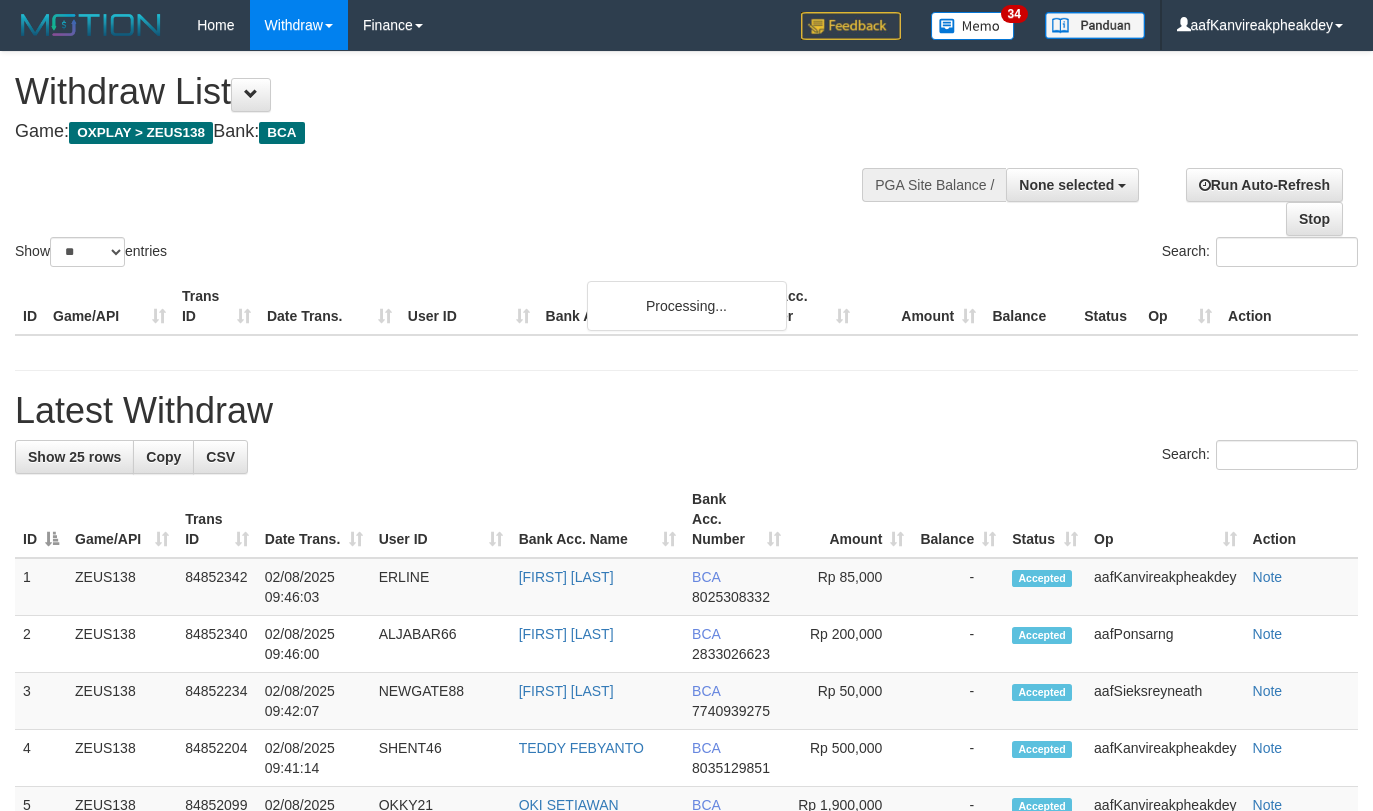 select 